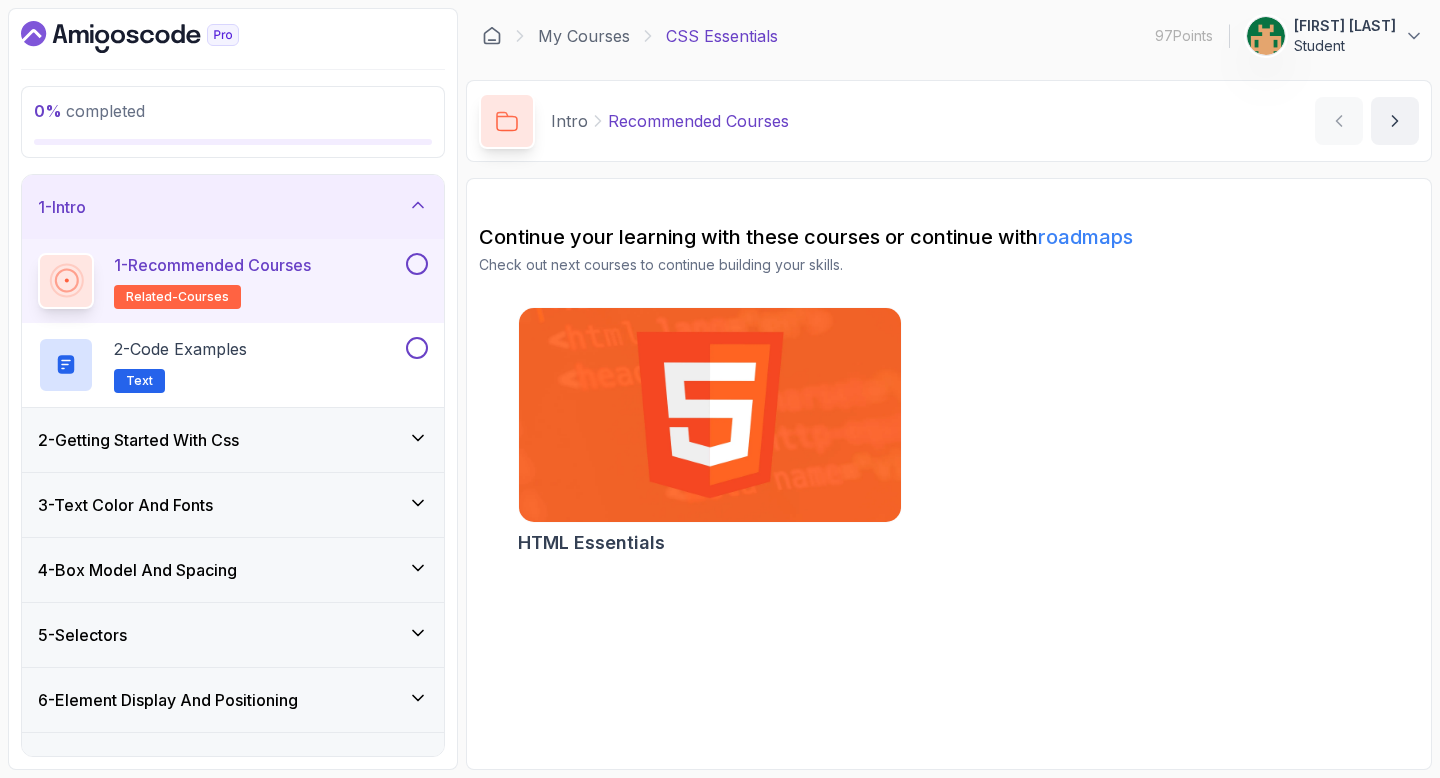 scroll, scrollTop: 0, scrollLeft: 0, axis: both 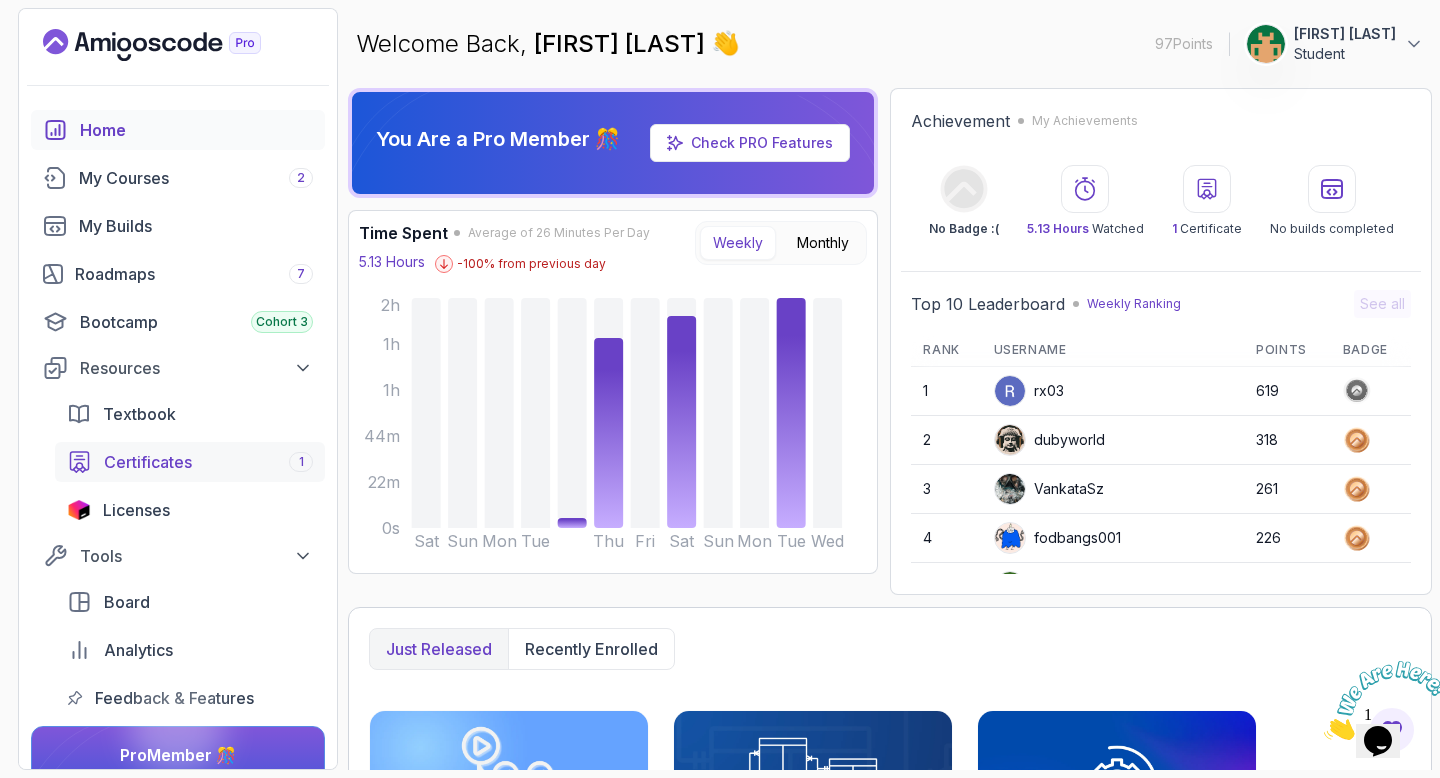 click on "Certificates 1" at bounding box center [208, 462] 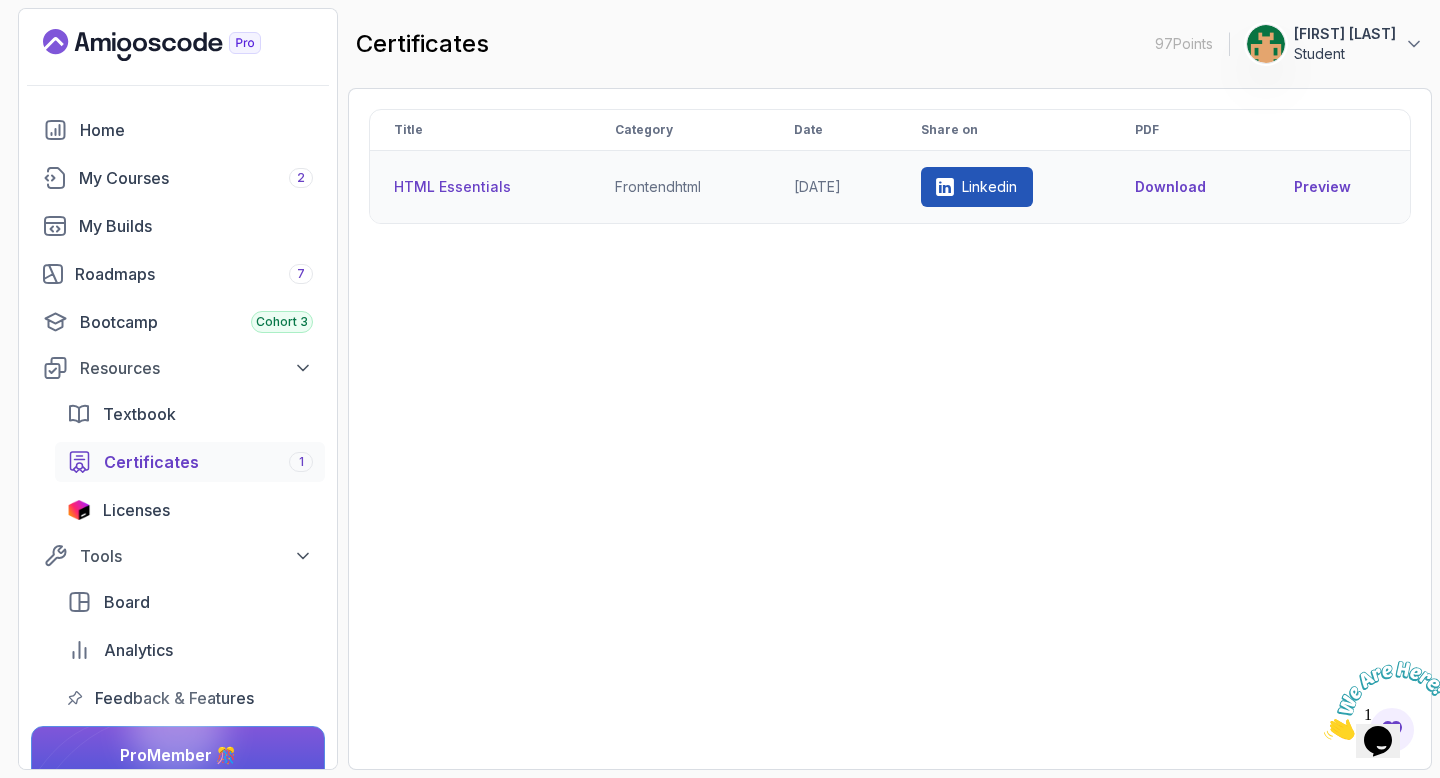 click on "Preview" at bounding box center [1340, 187] 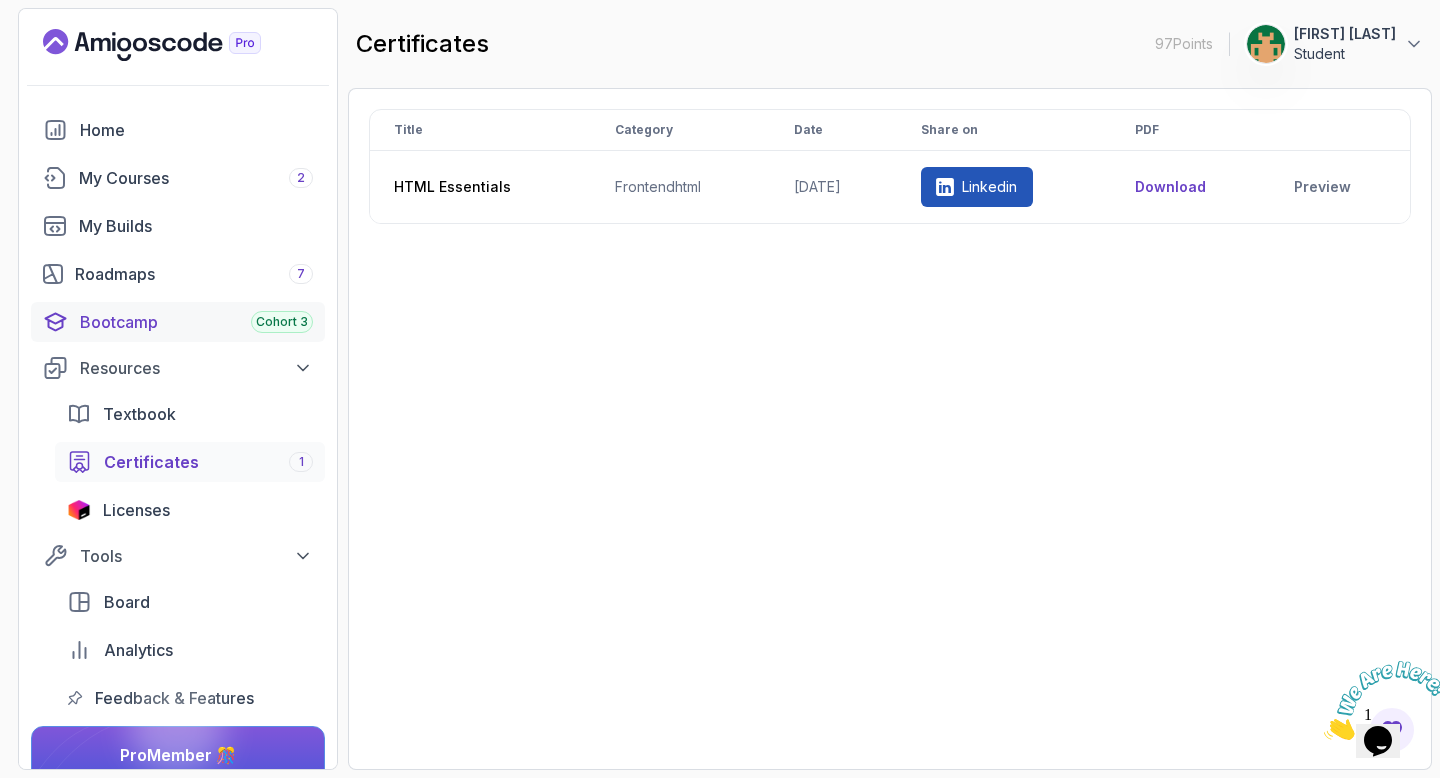 click on "Bootcamp Cohort 3" at bounding box center [196, 322] 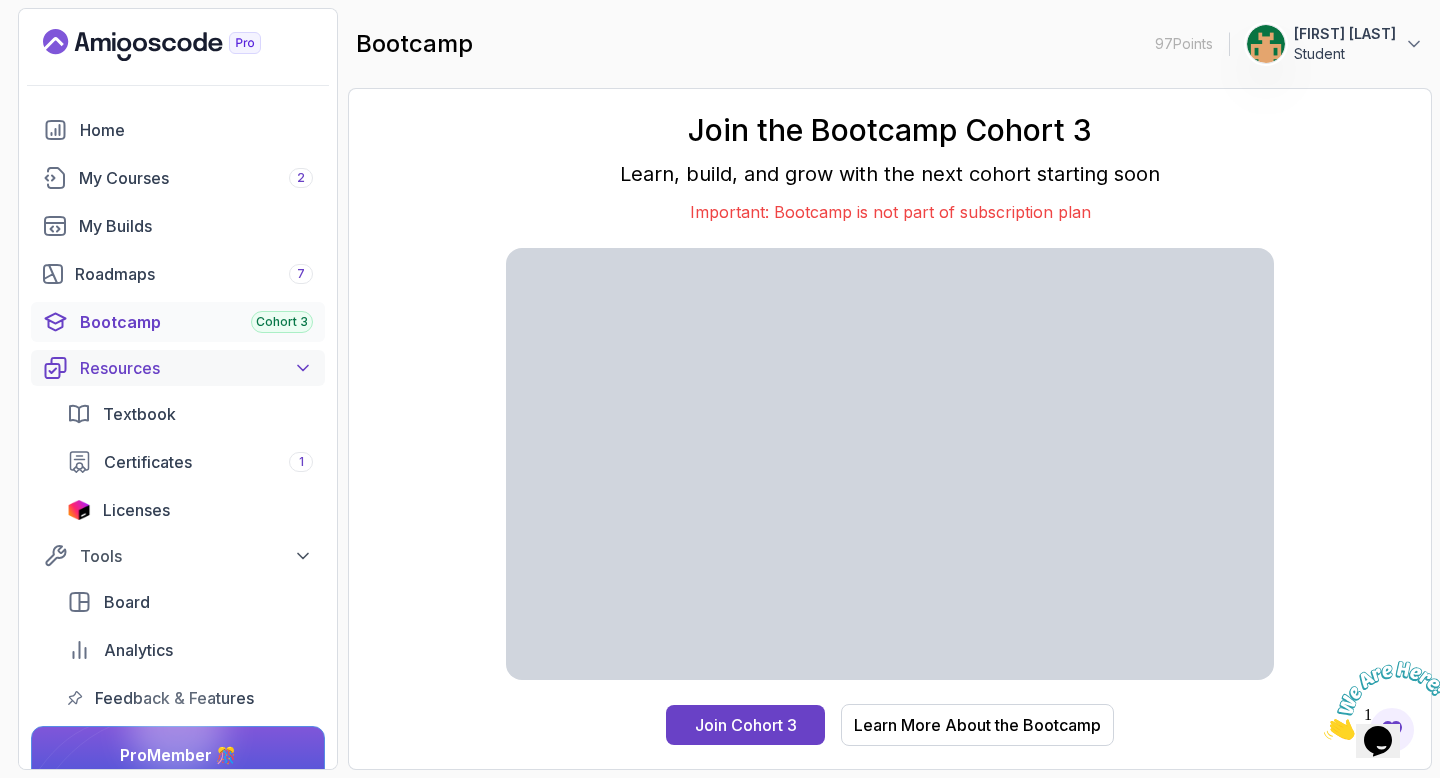 click on "Resources" at bounding box center [196, 368] 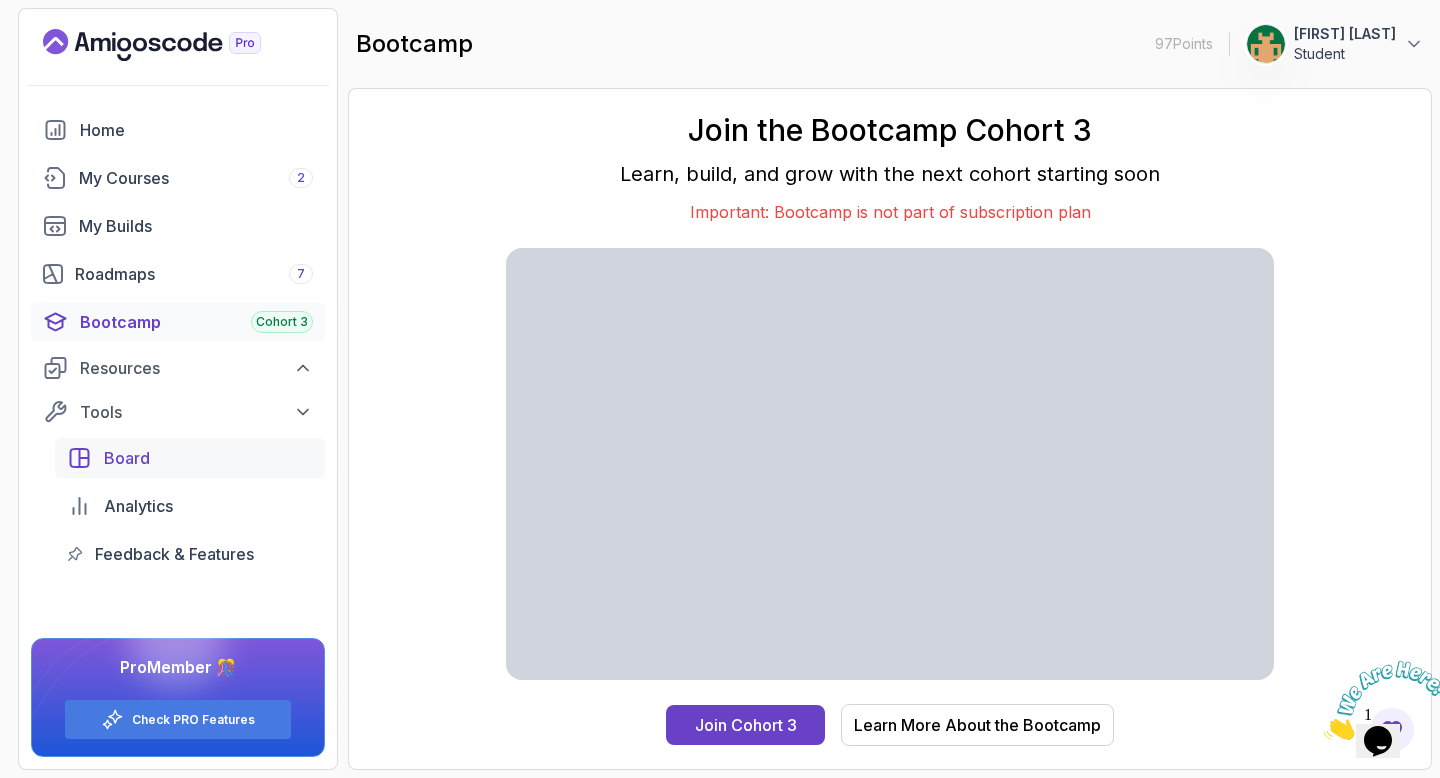 click on "Board" at bounding box center (127, 458) 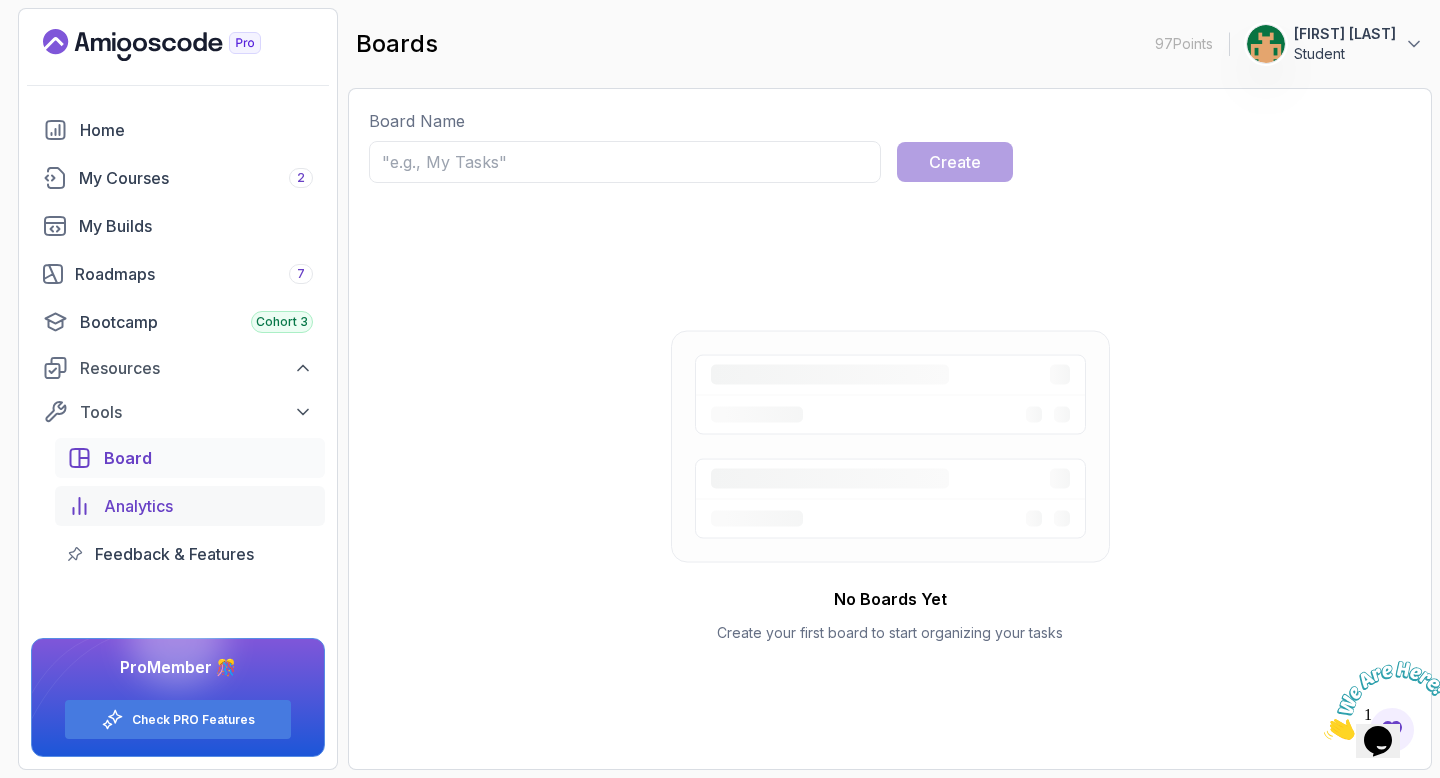 click on "Analytics" at bounding box center [138, 506] 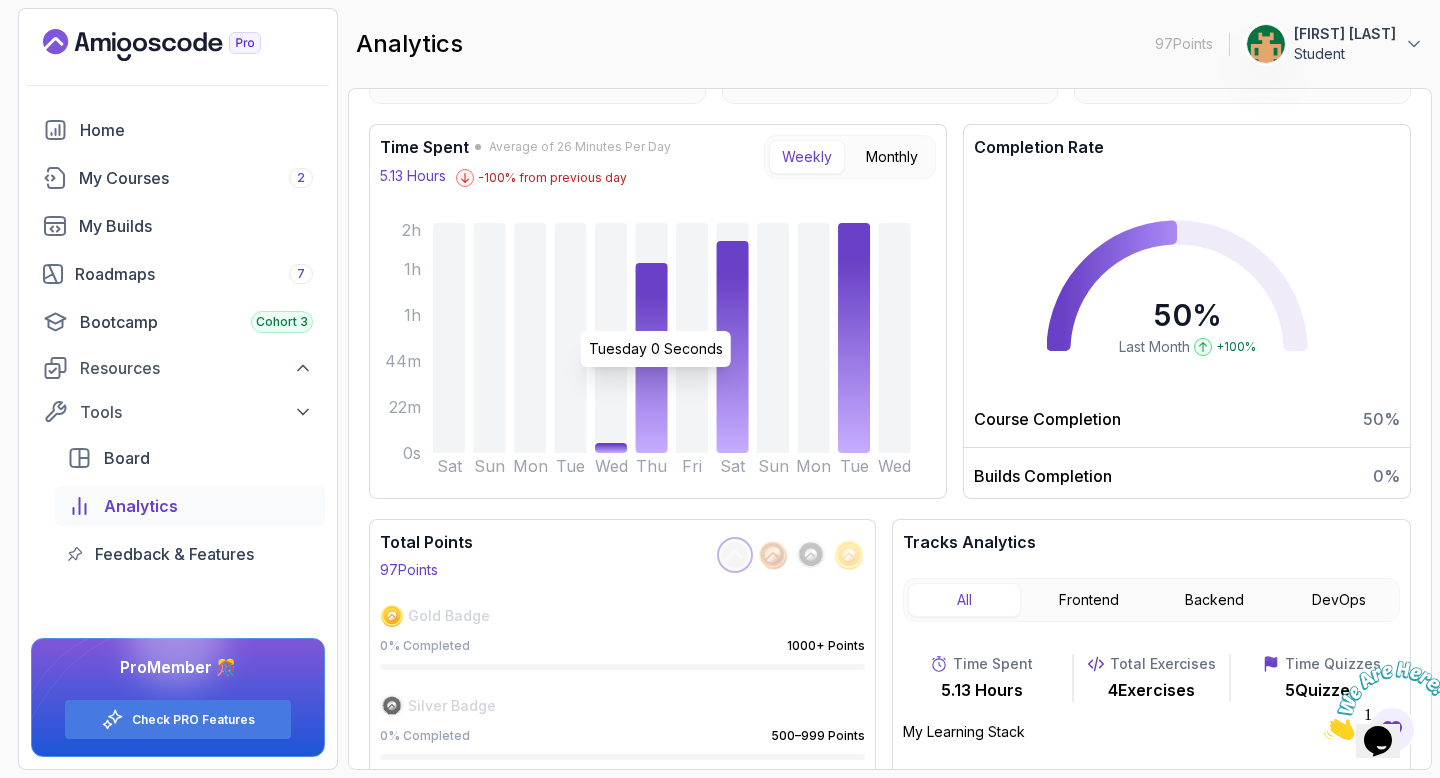 scroll, scrollTop: 283, scrollLeft: 0, axis: vertical 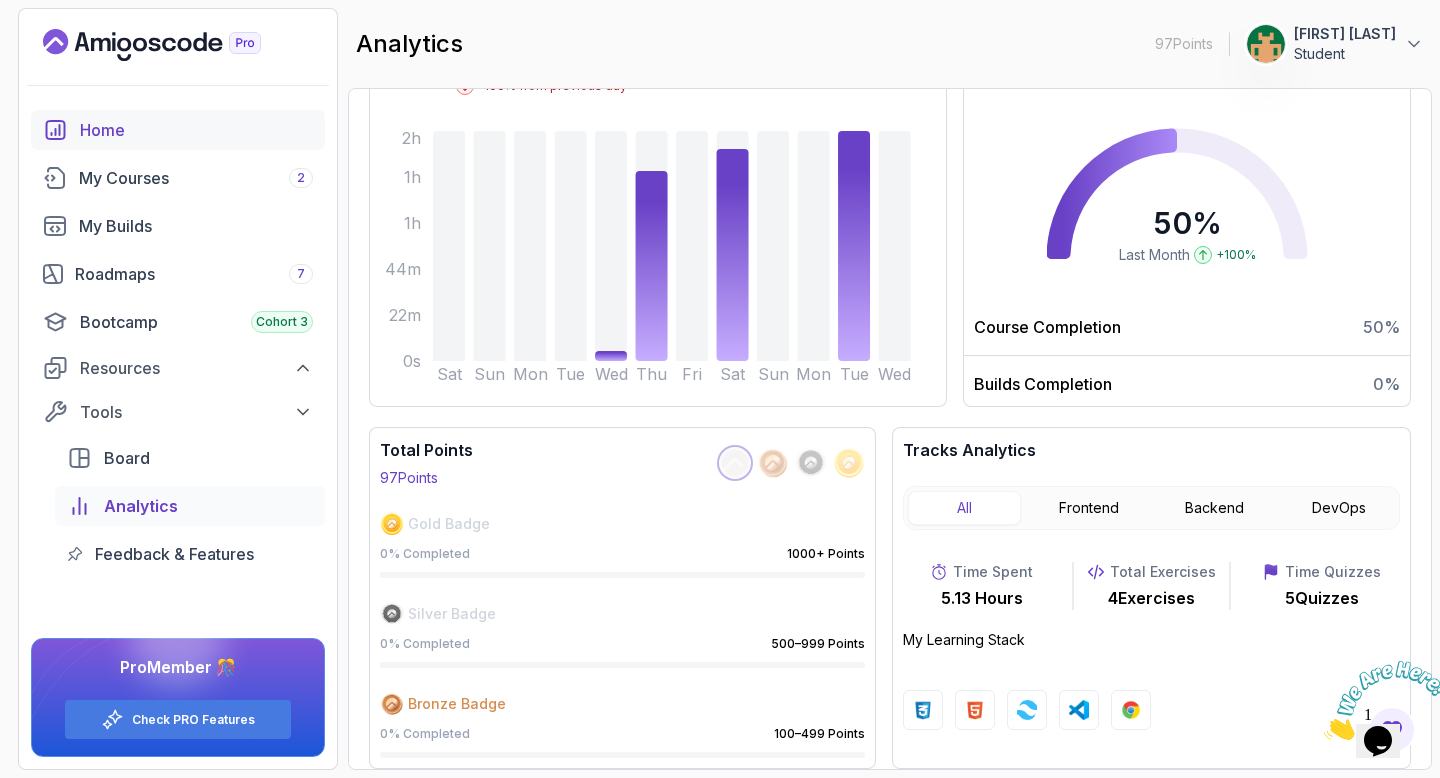 click on "Home" at bounding box center [196, 130] 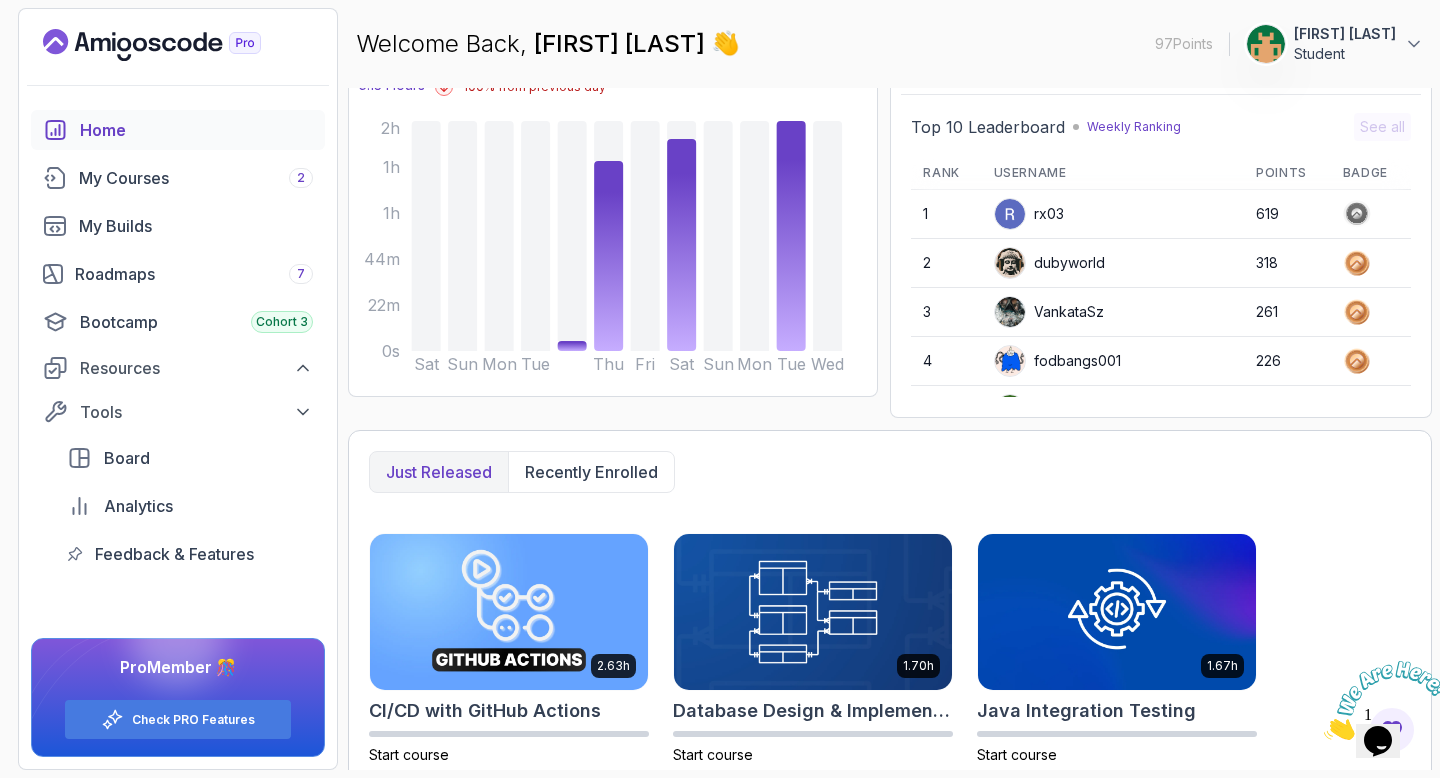 scroll, scrollTop: 0, scrollLeft: 0, axis: both 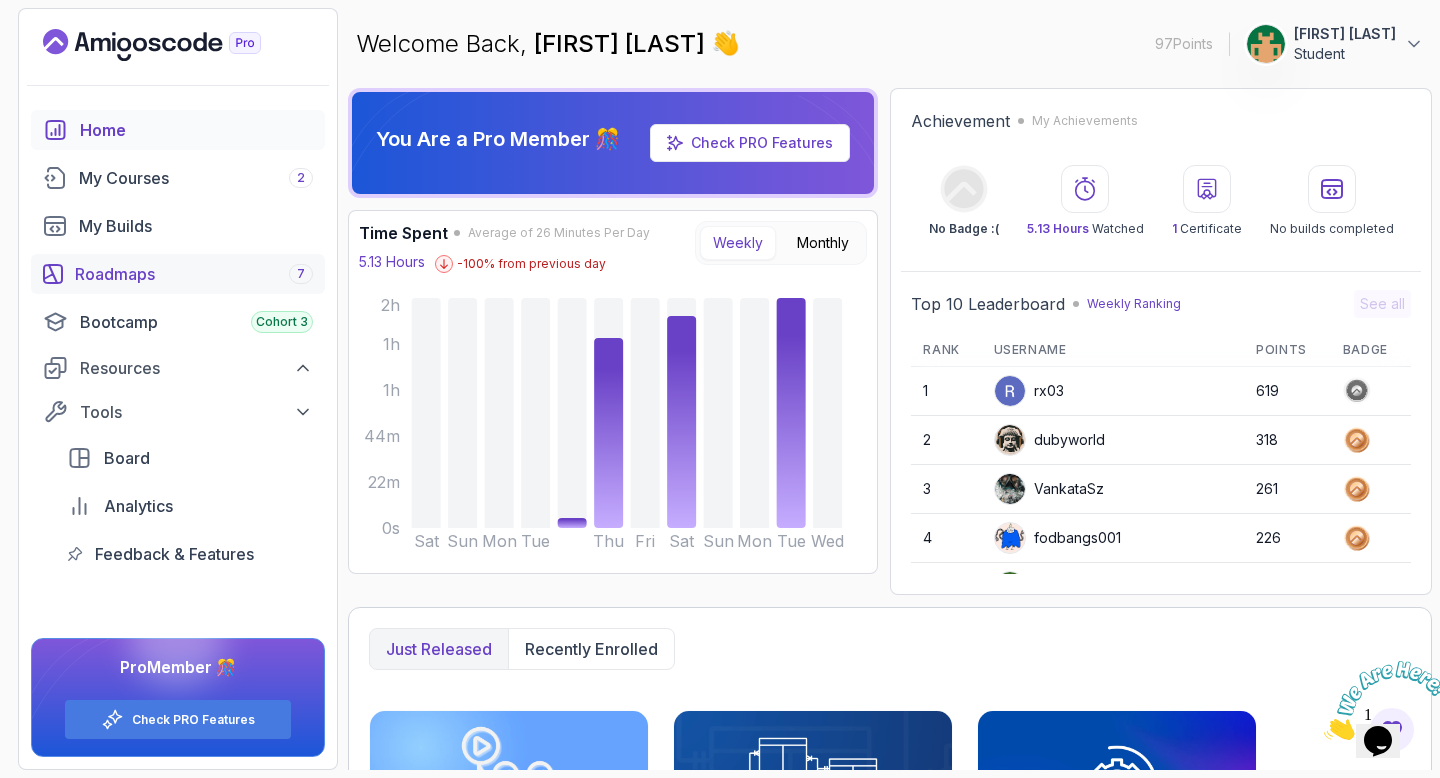 click on "Roadmaps 7" at bounding box center (194, 274) 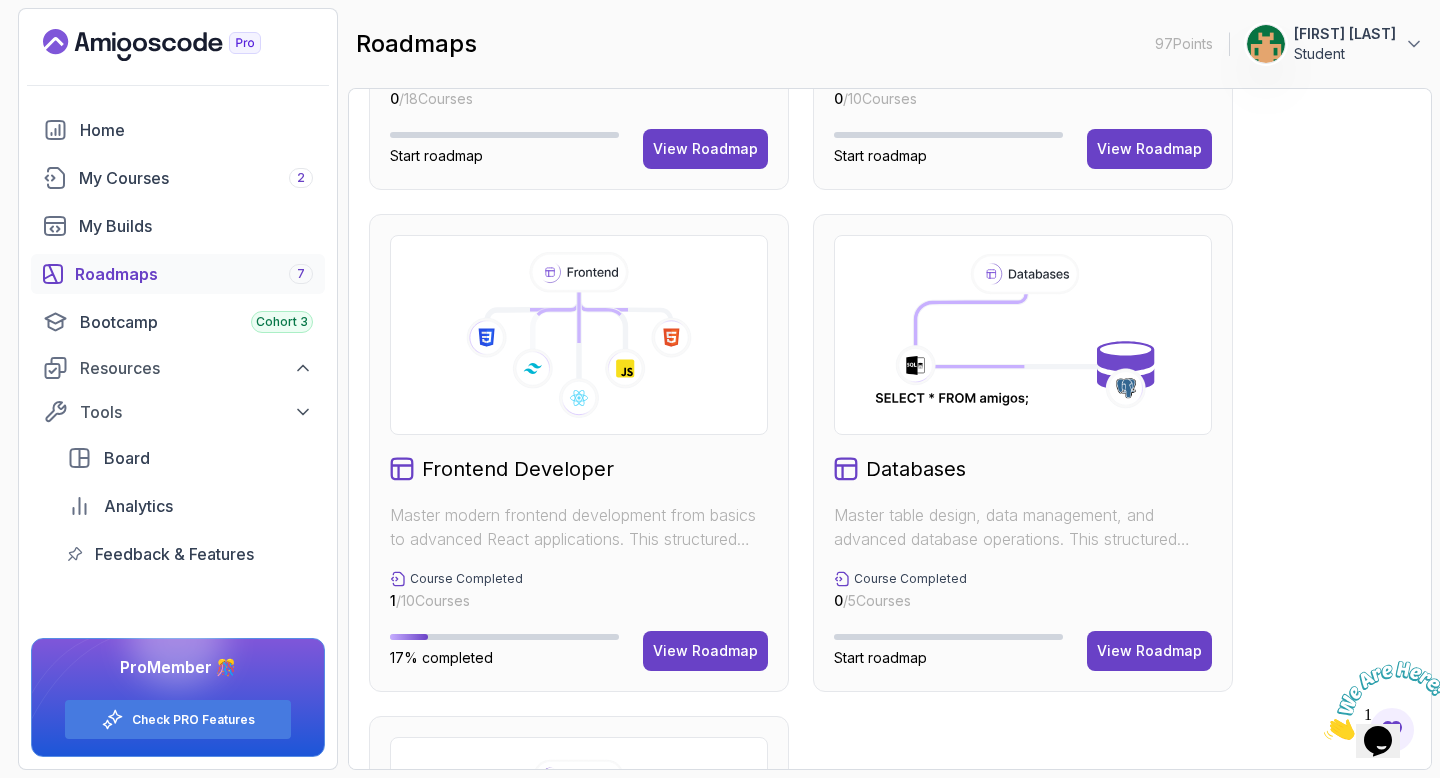 scroll, scrollTop: 900, scrollLeft: 0, axis: vertical 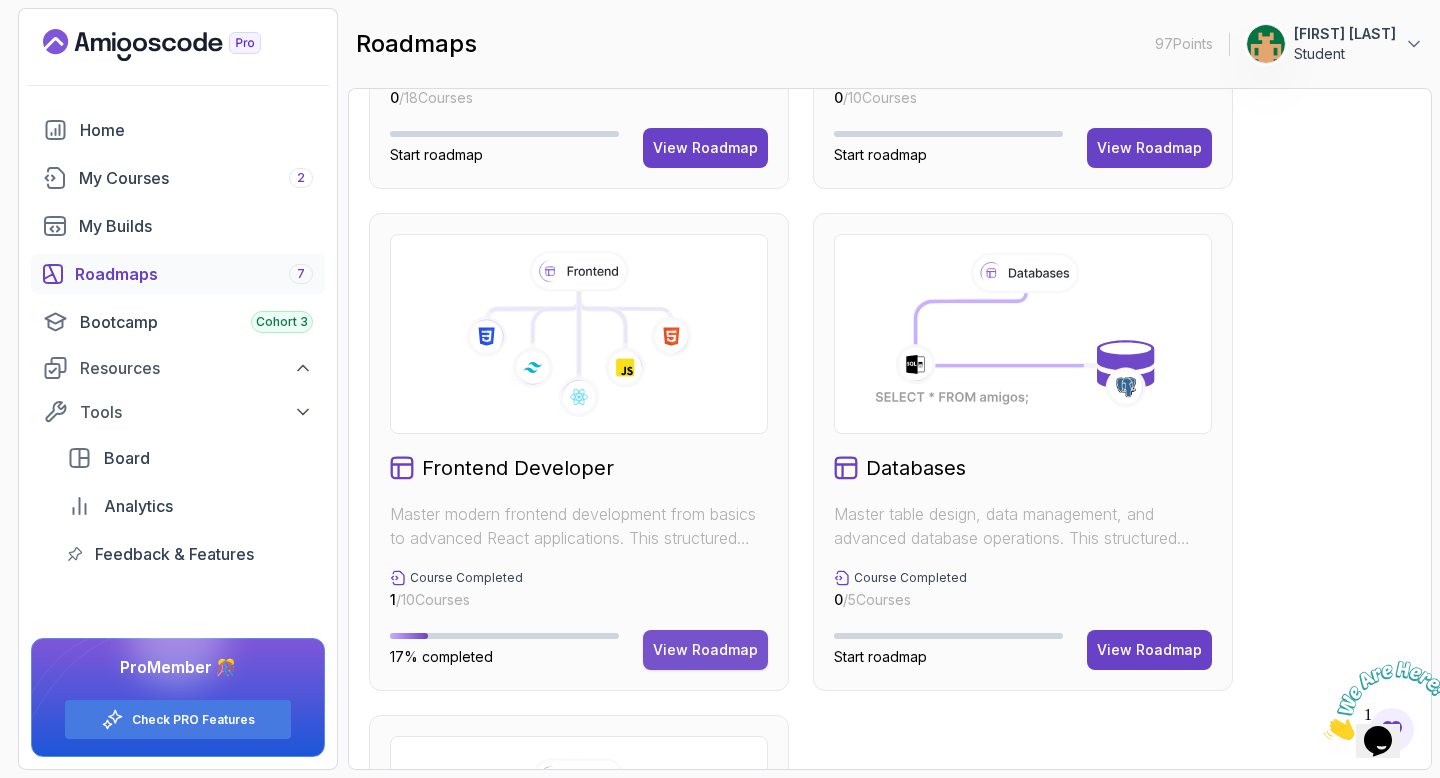 click on "View Roadmap" at bounding box center [705, 650] 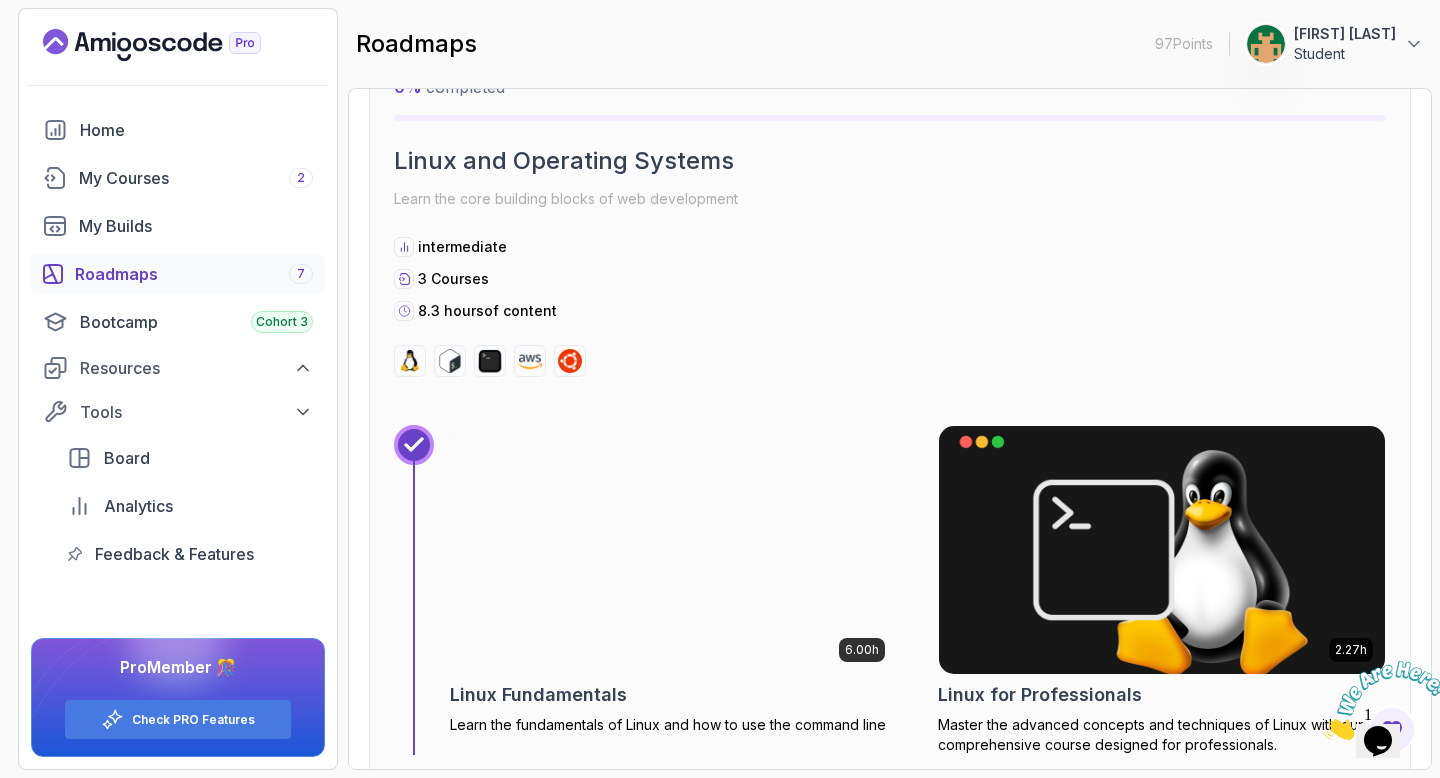 scroll, scrollTop: 0, scrollLeft: 0, axis: both 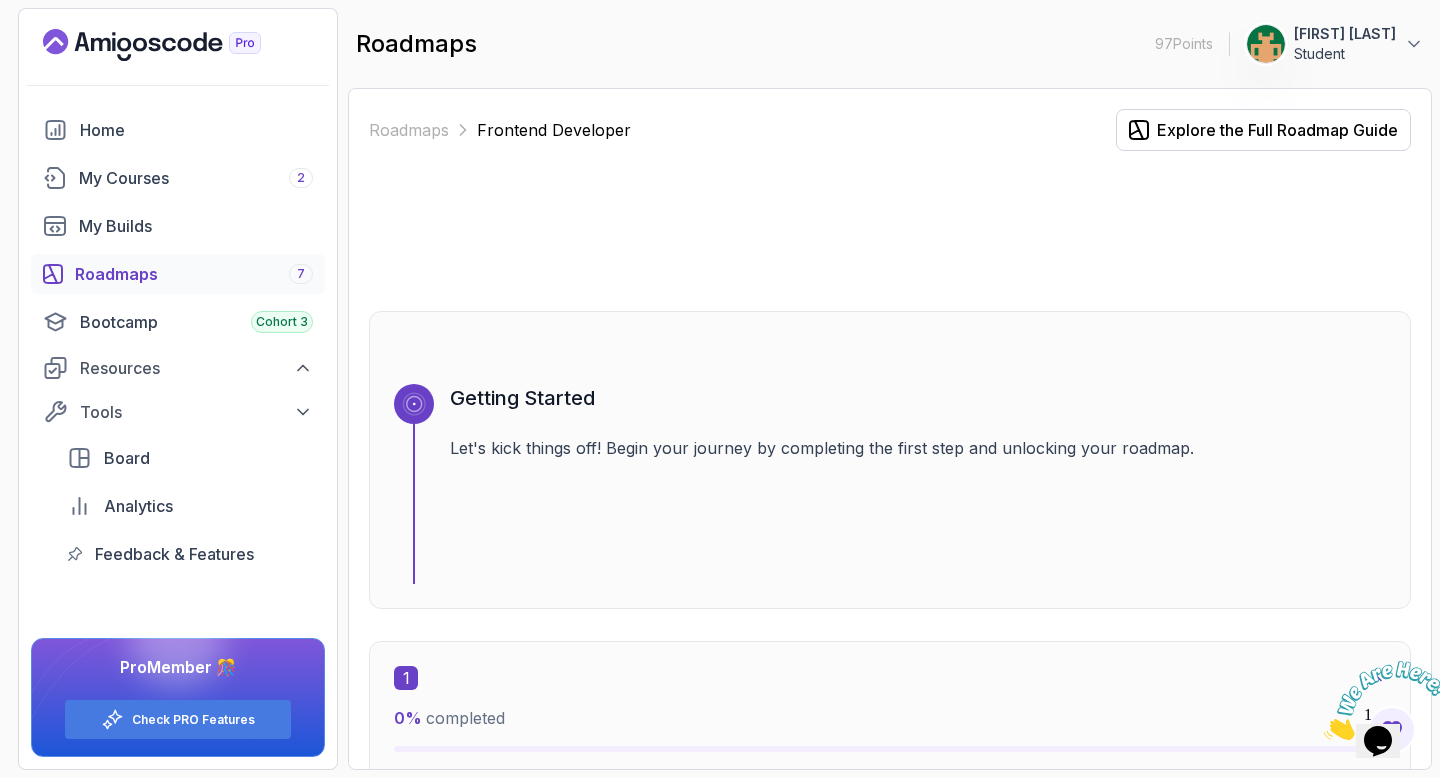 click on "Frontend Developer" at bounding box center (554, 130) 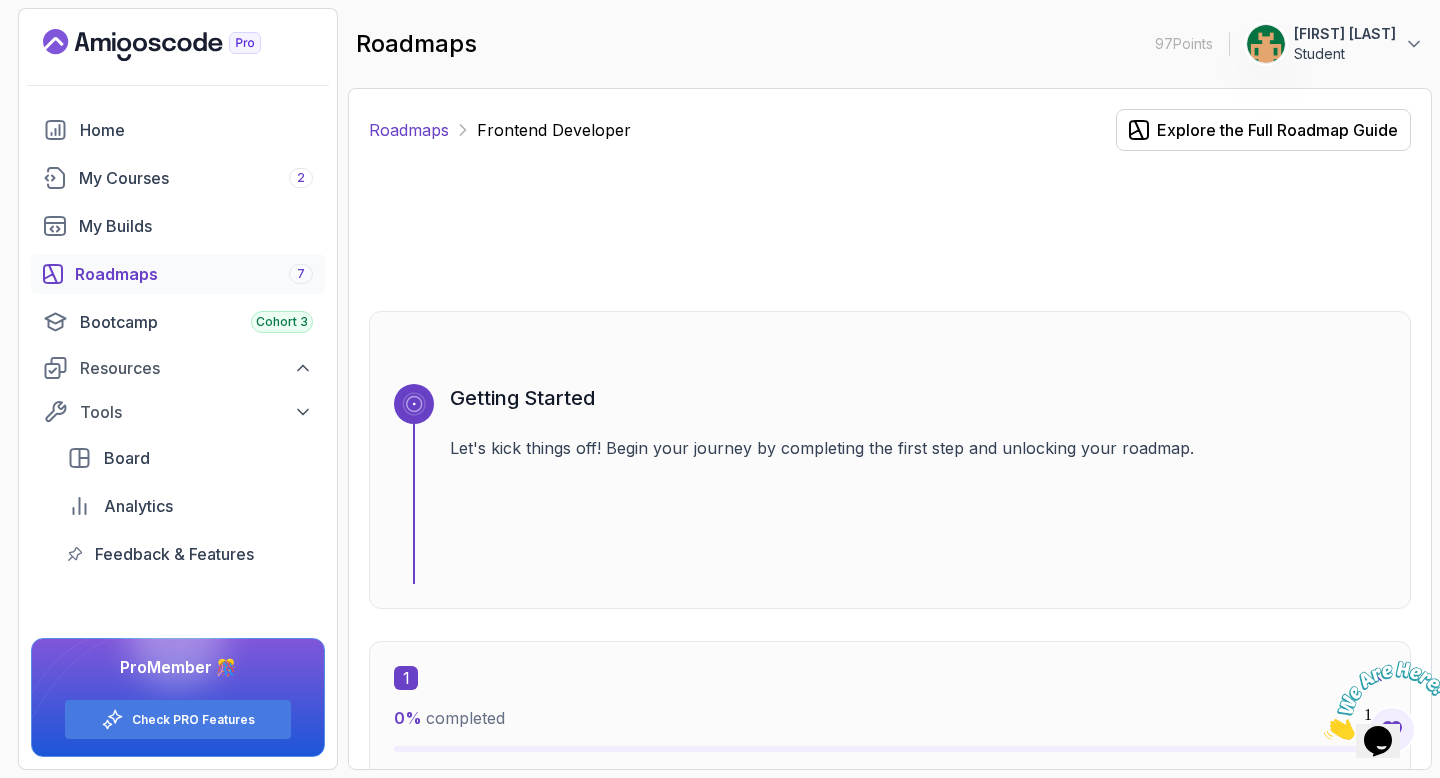 click on "Roadmaps" at bounding box center [409, 130] 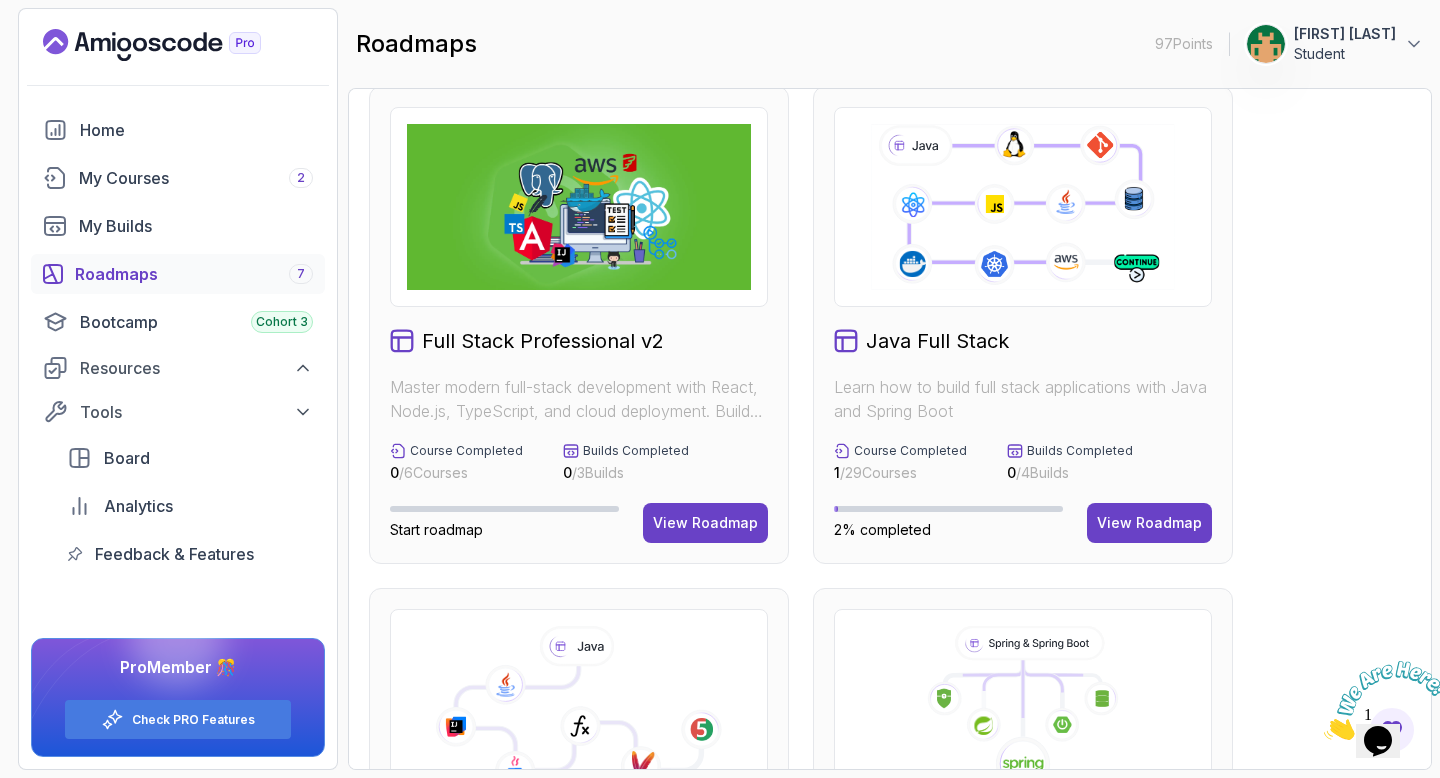 scroll, scrollTop: 31, scrollLeft: 0, axis: vertical 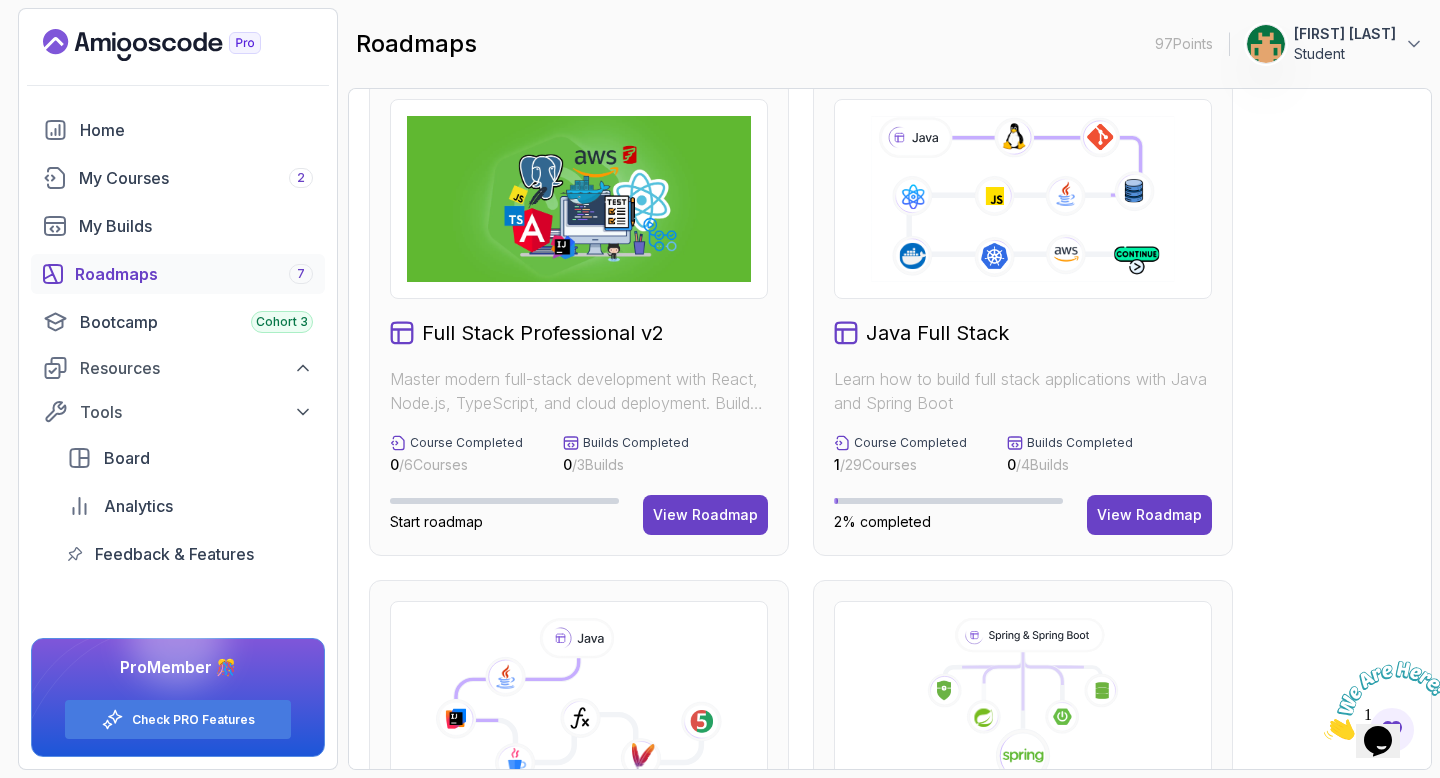 click 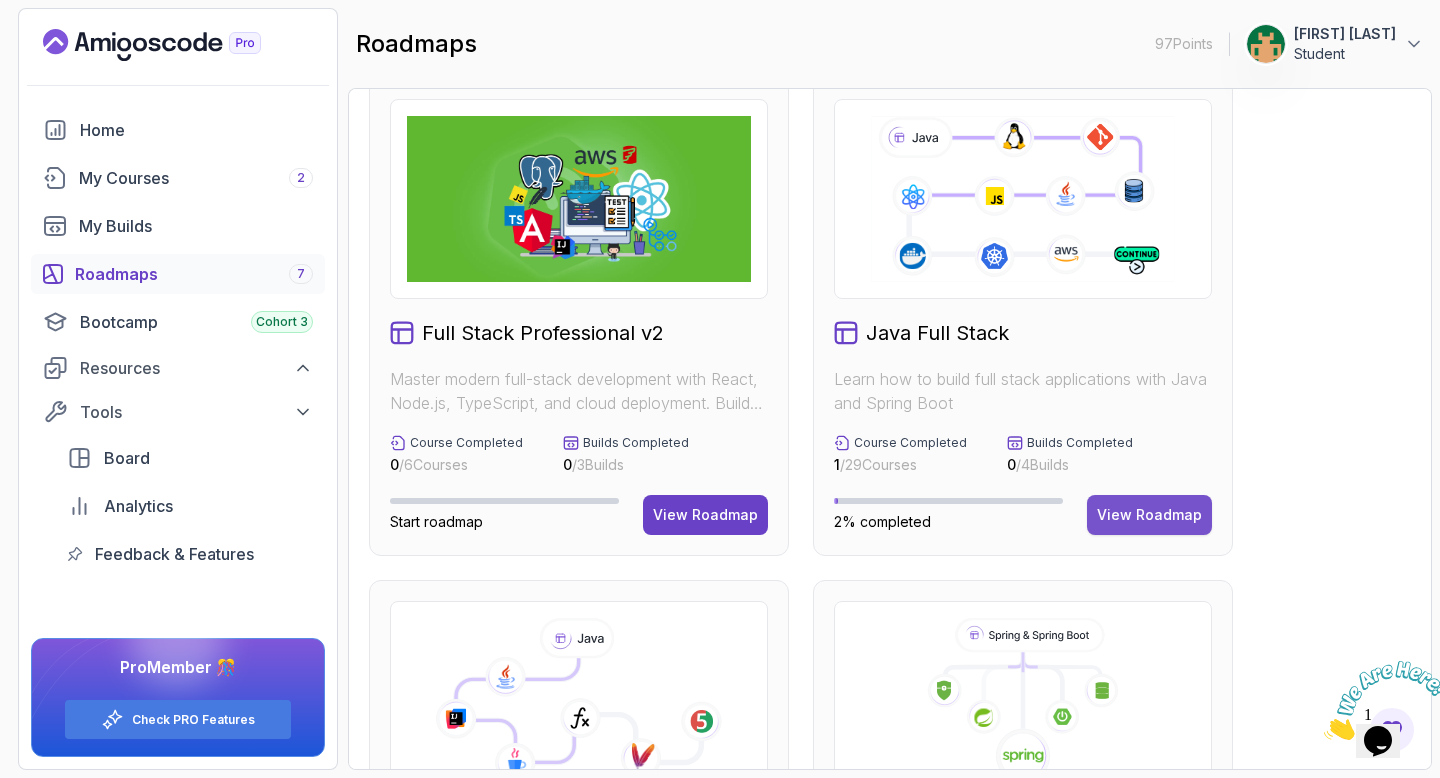 click on "View Roadmap" at bounding box center [1149, 515] 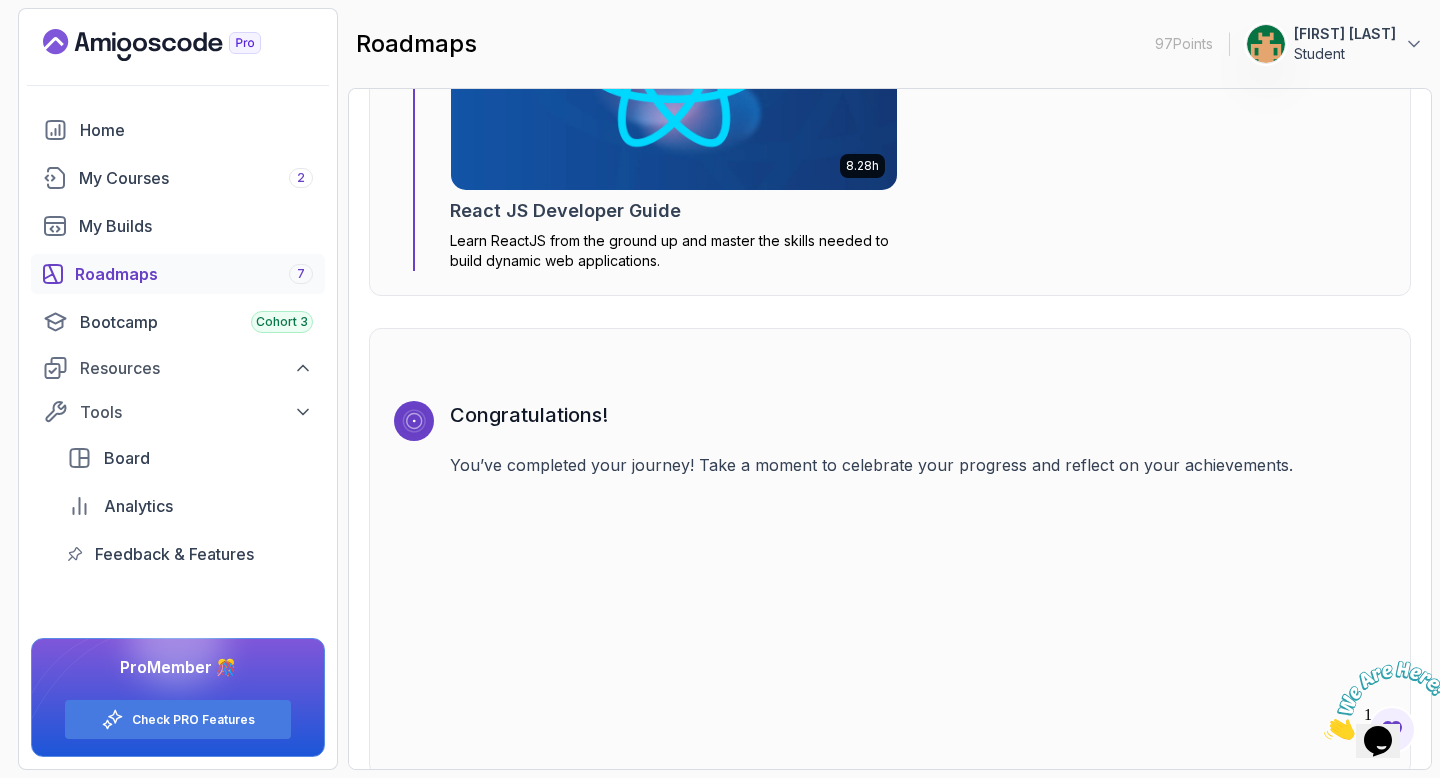 scroll, scrollTop: 14610, scrollLeft: 0, axis: vertical 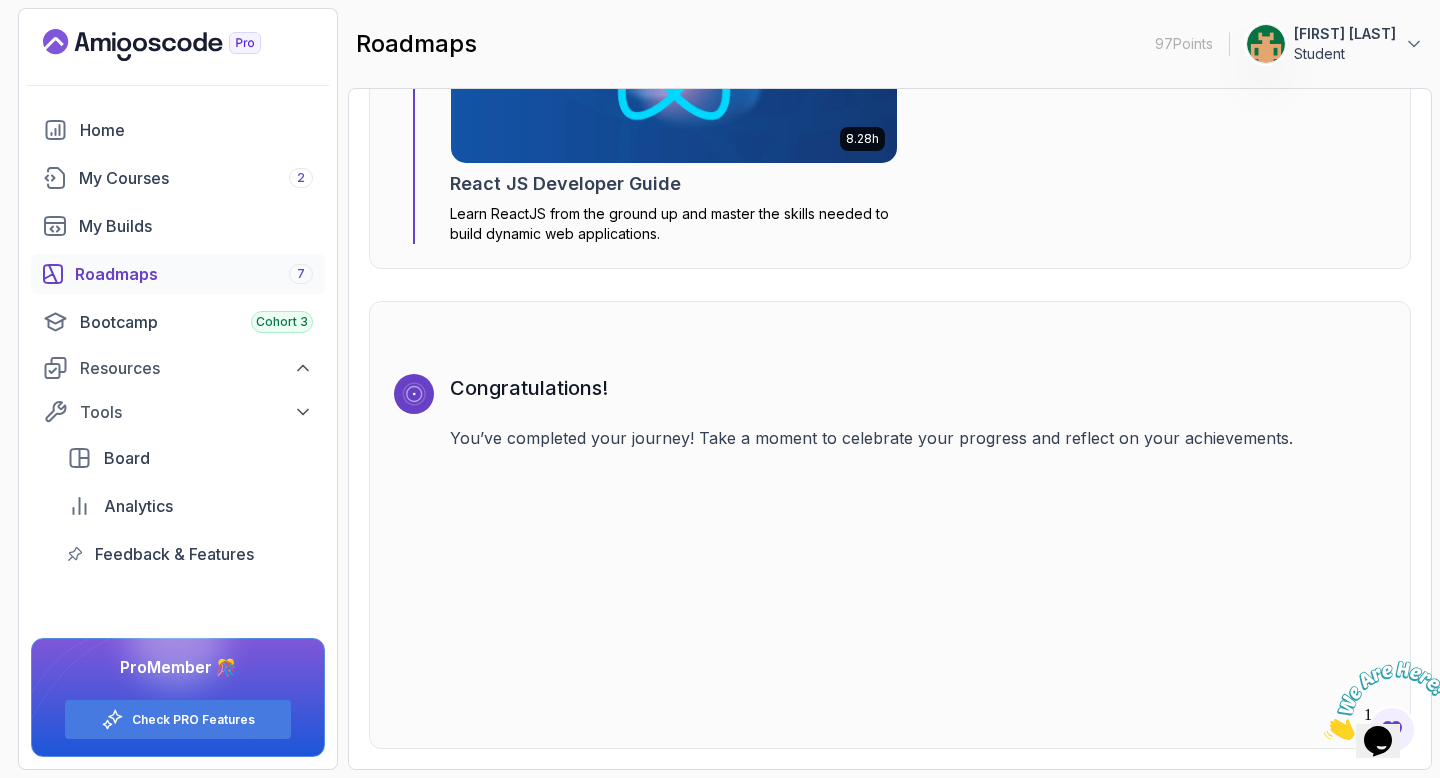 click on "roadmaps" at bounding box center [416, 44] 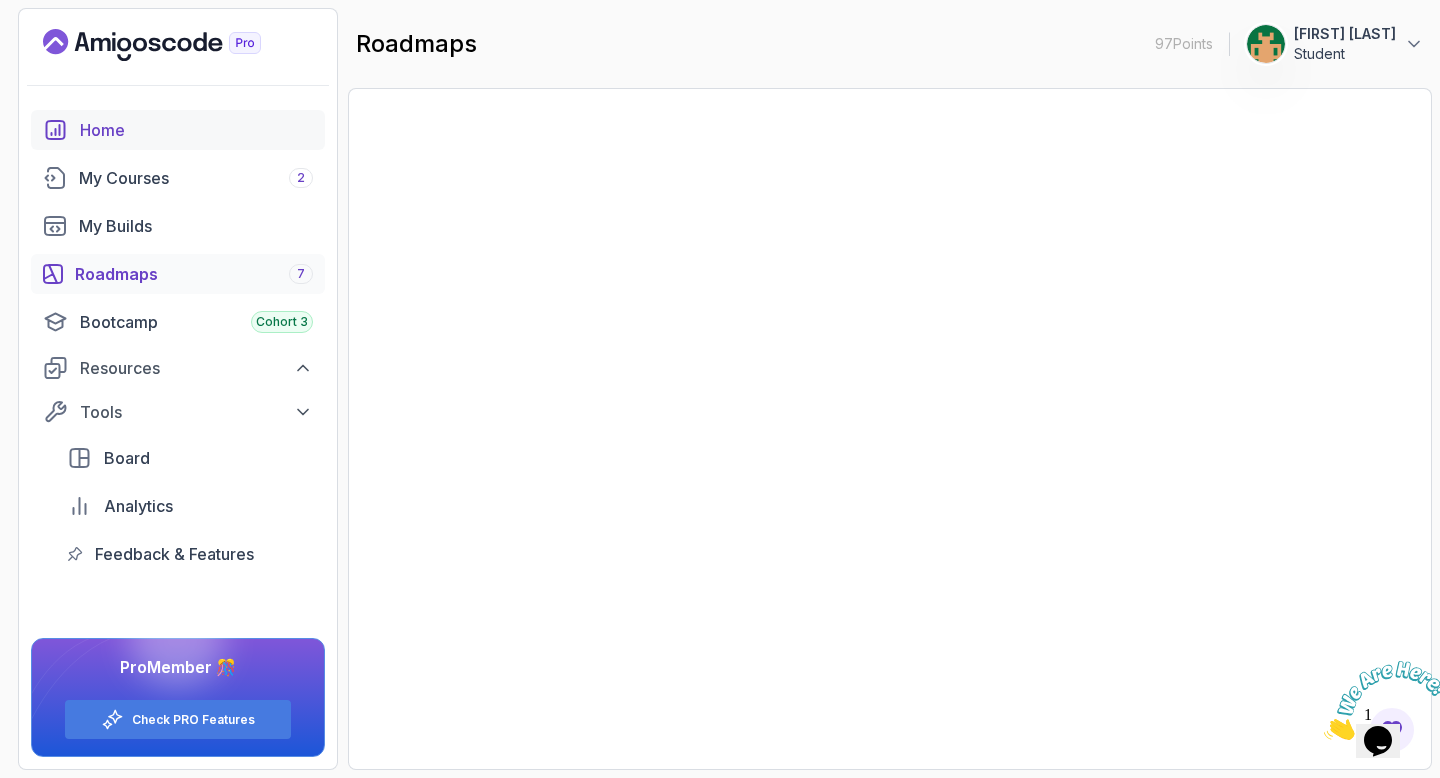 click on "Home" at bounding box center [196, 130] 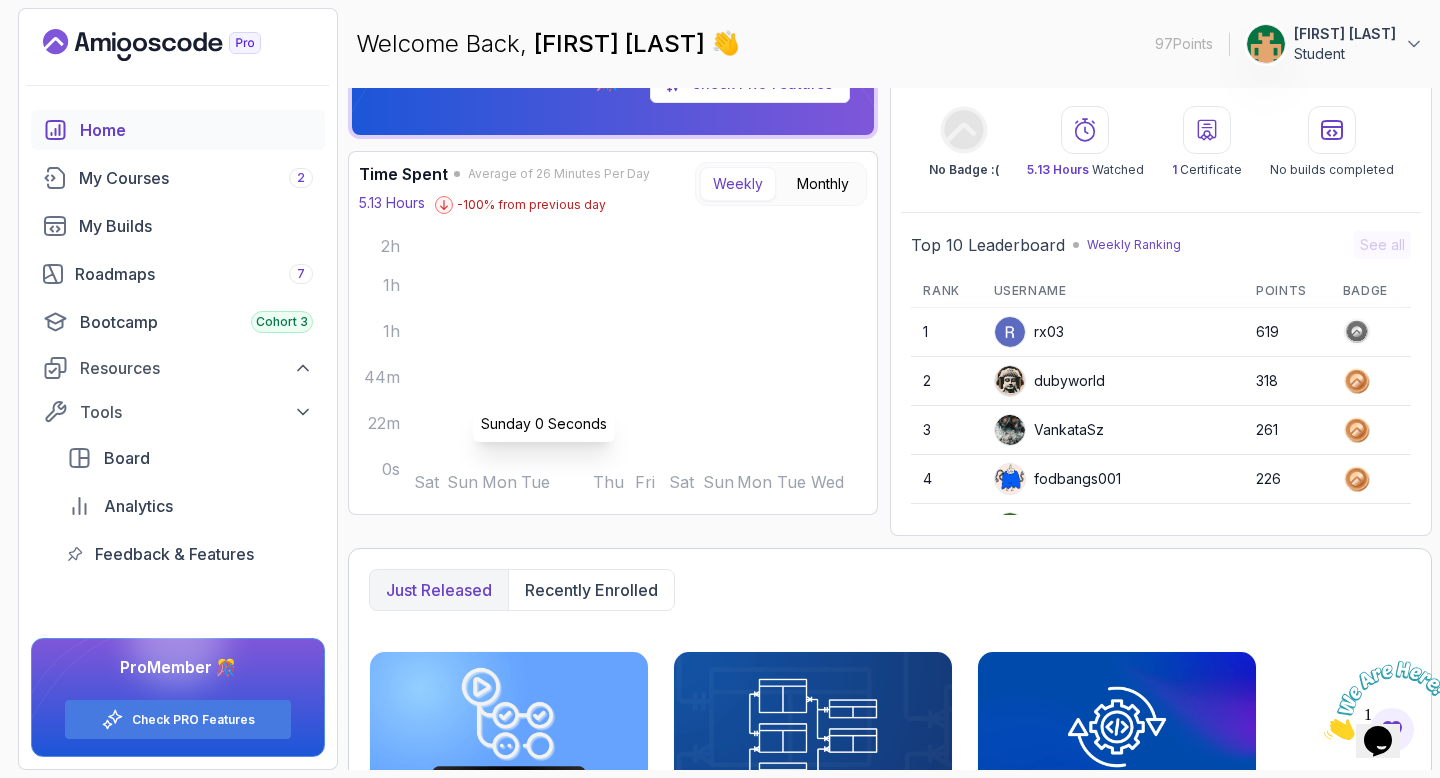 scroll, scrollTop: 62, scrollLeft: 0, axis: vertical 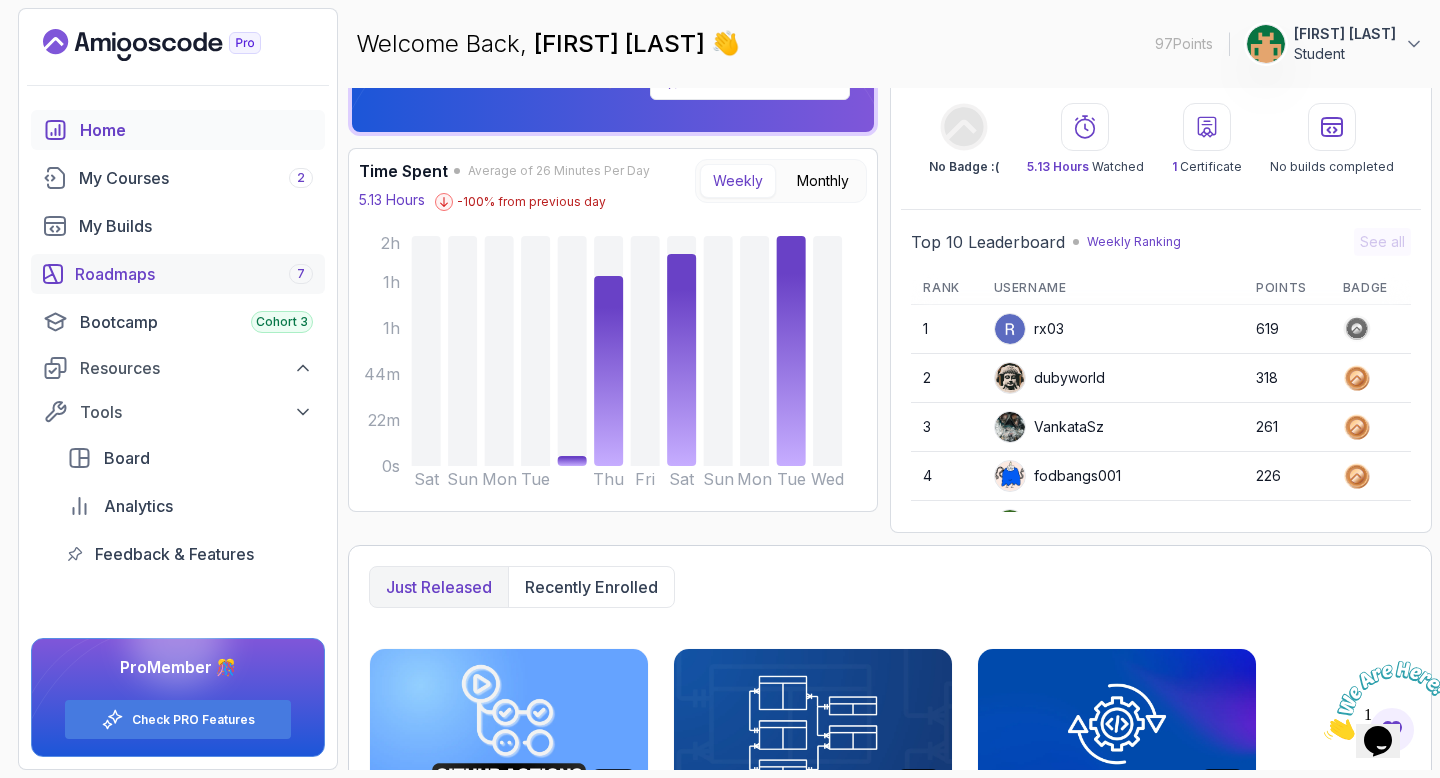click on "Roadmaps 7" at bounding box center [194, 274] 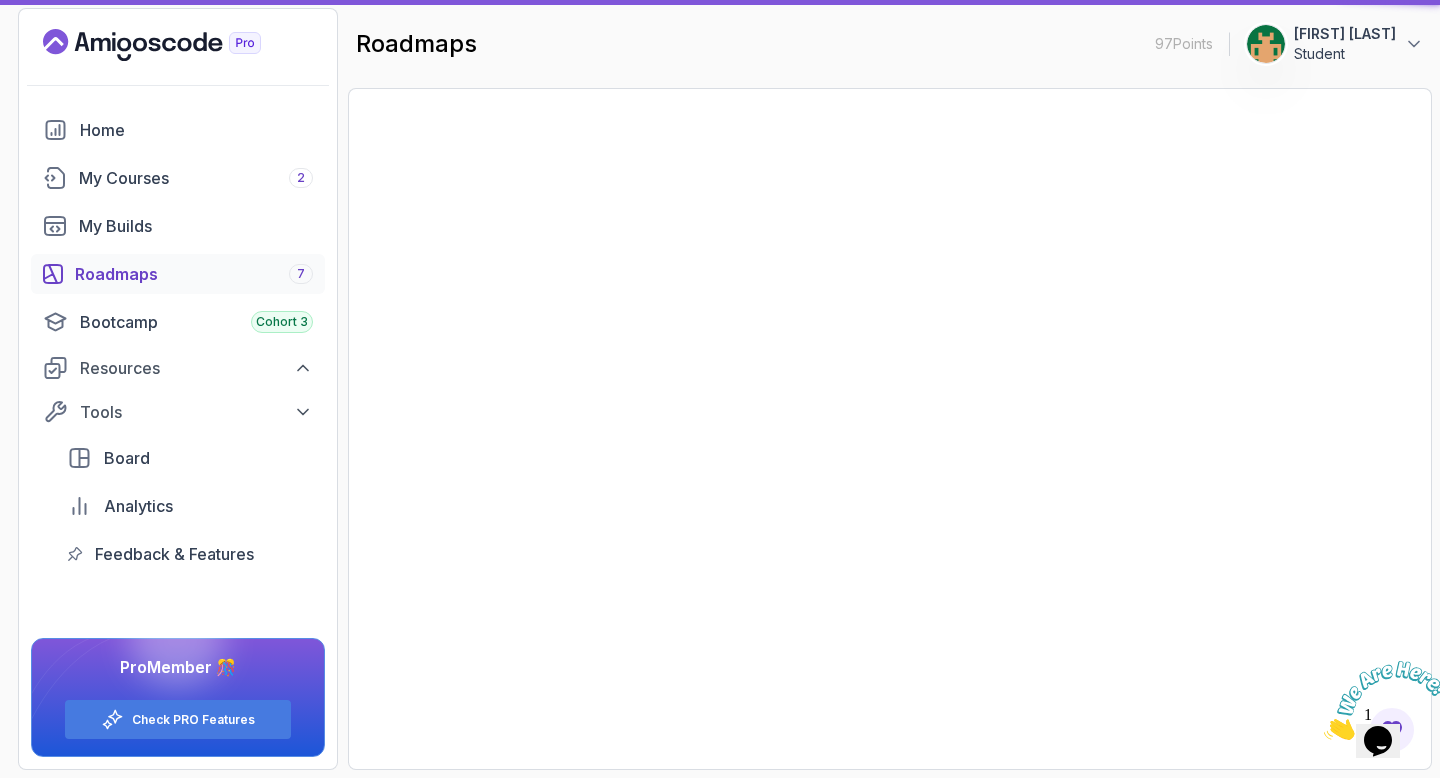 scroll, scrollTop: 0, scrollLeft: 0, axis: both 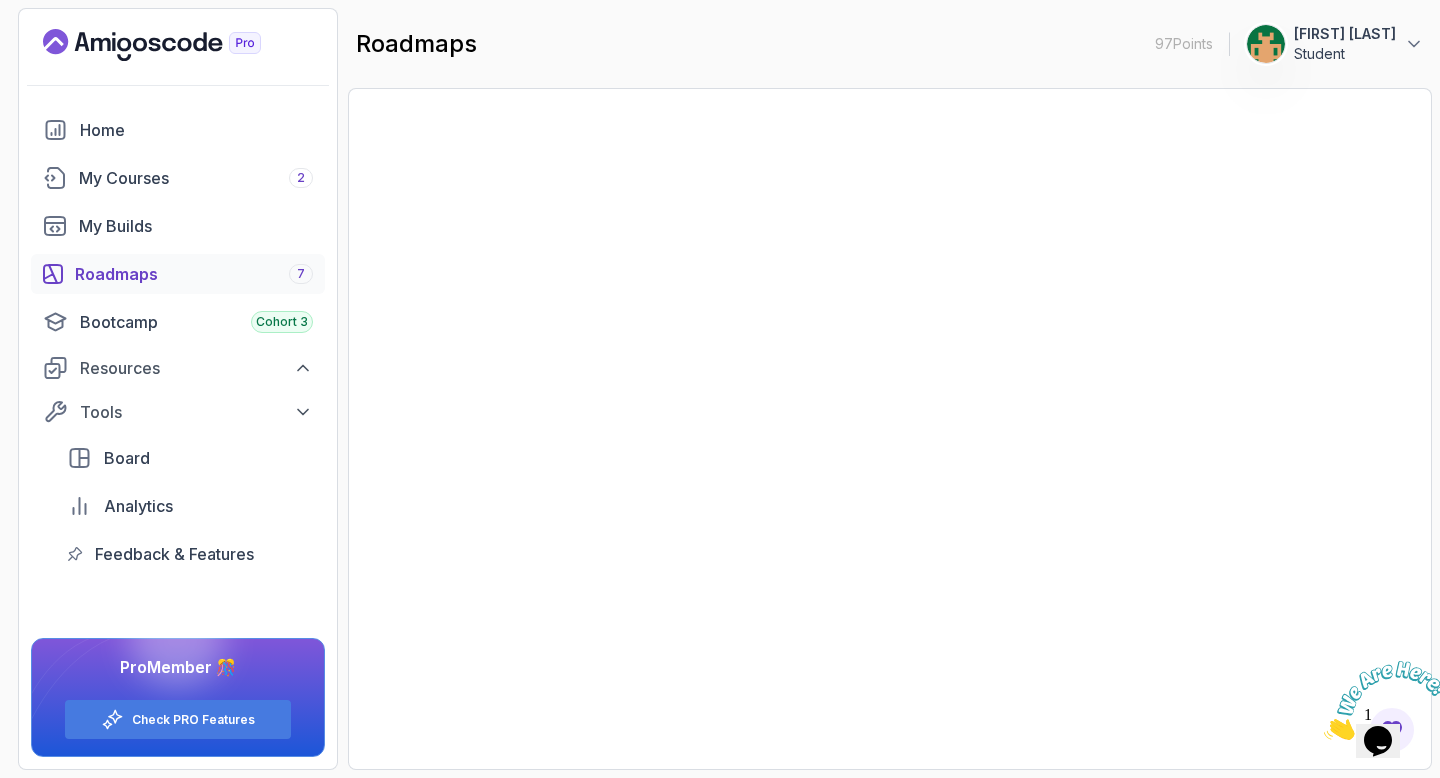 click on "Roadmaps 7" at bounding box center (194, 274) 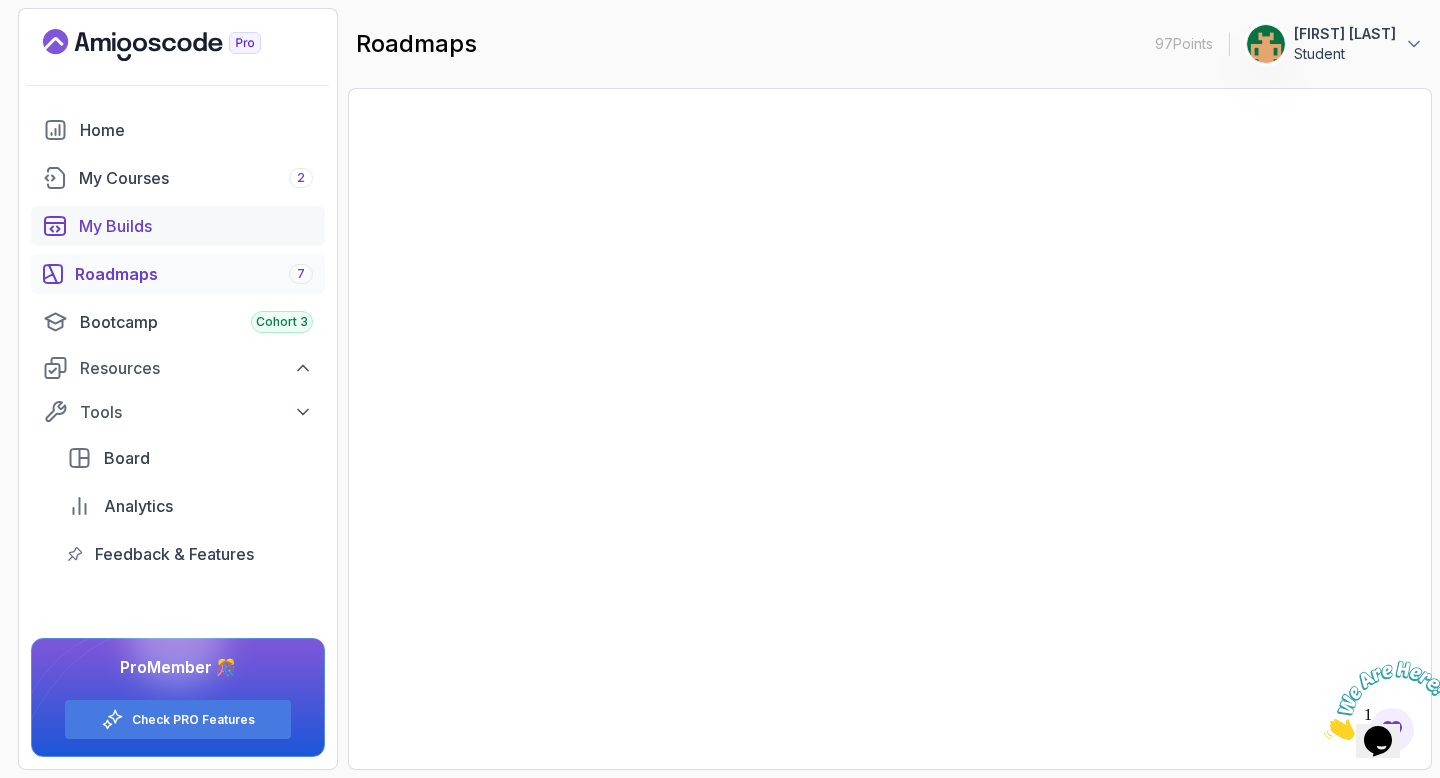 click on "My Builds" at bounding box center (196, 226) 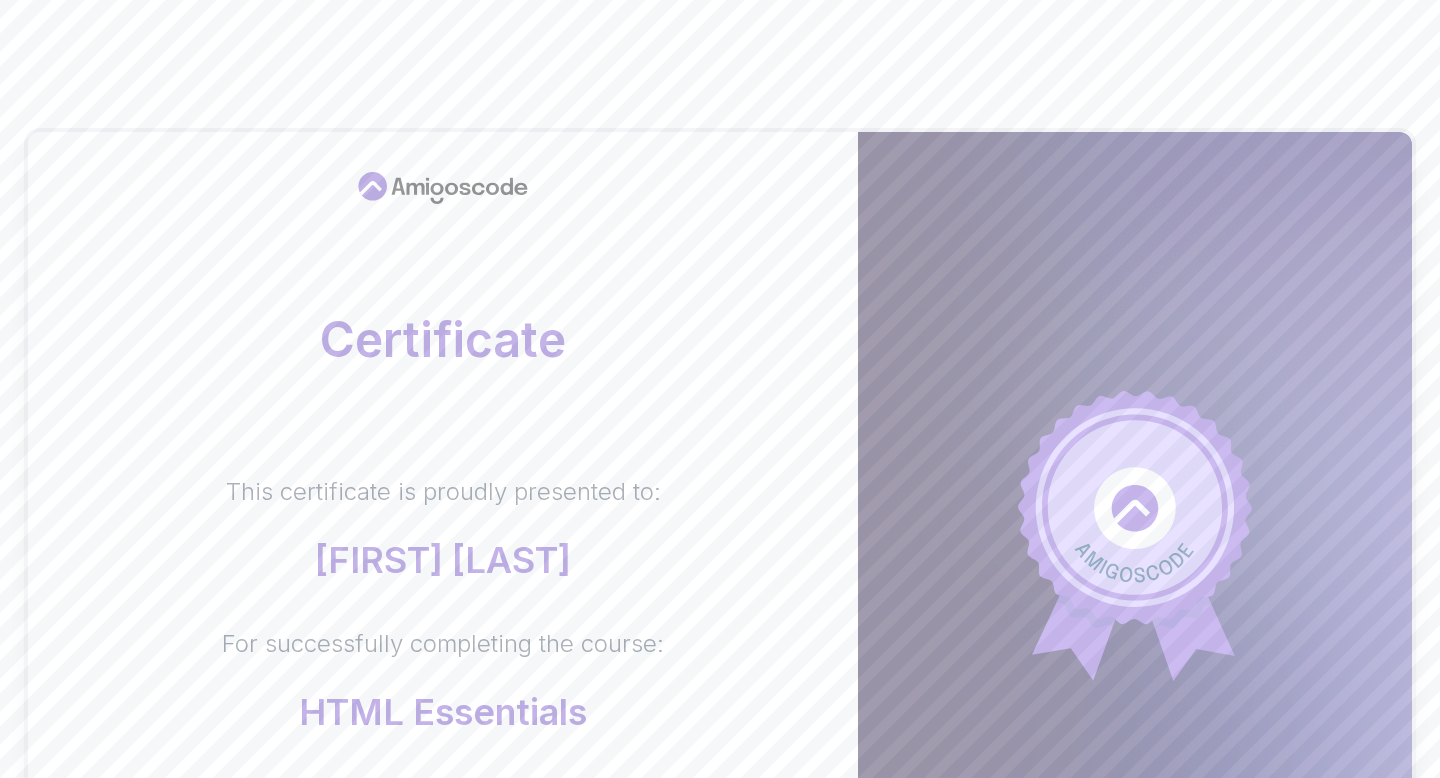 scroll, scrollTop: 434, scrollLeft: 0, axis: vertical 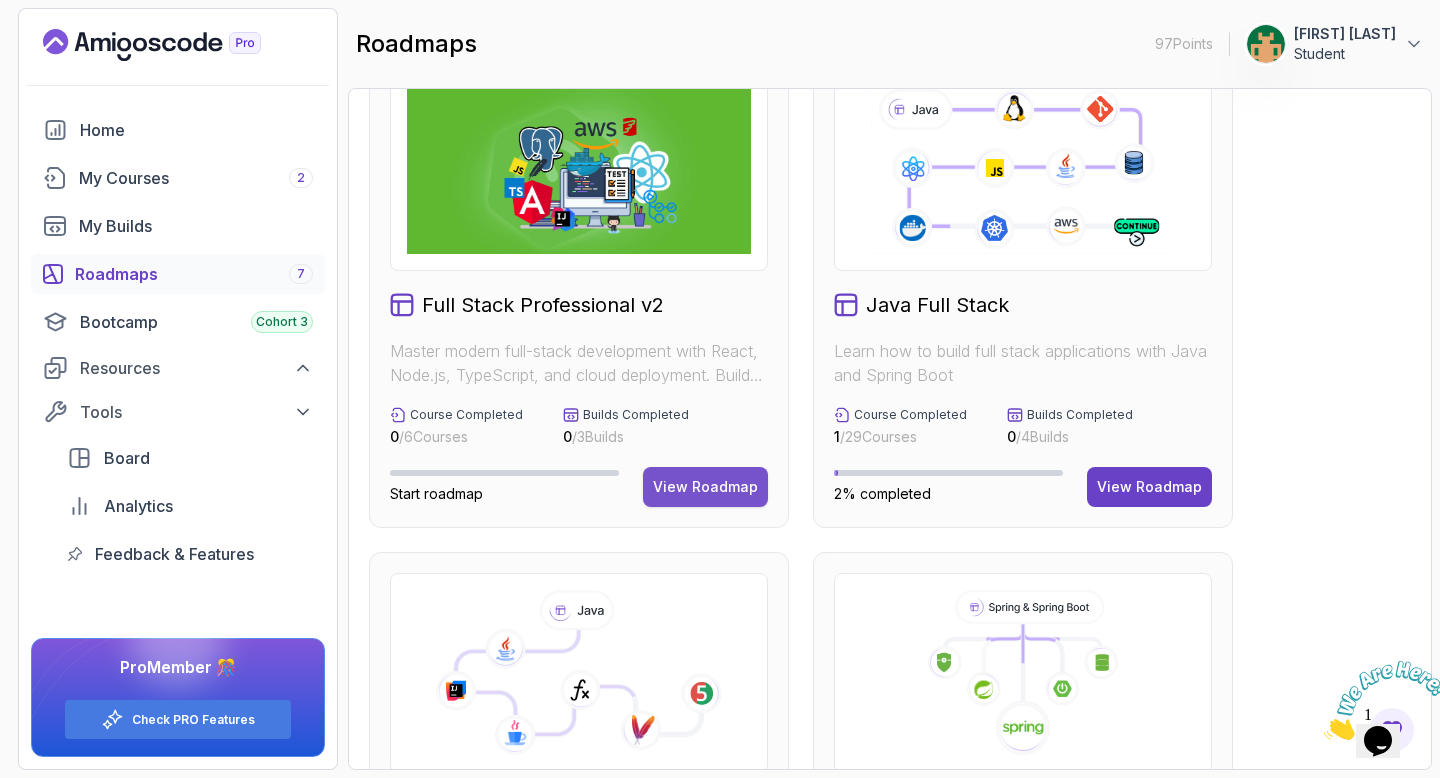 click on "View Roadmap" at bounding box center (705, 487) 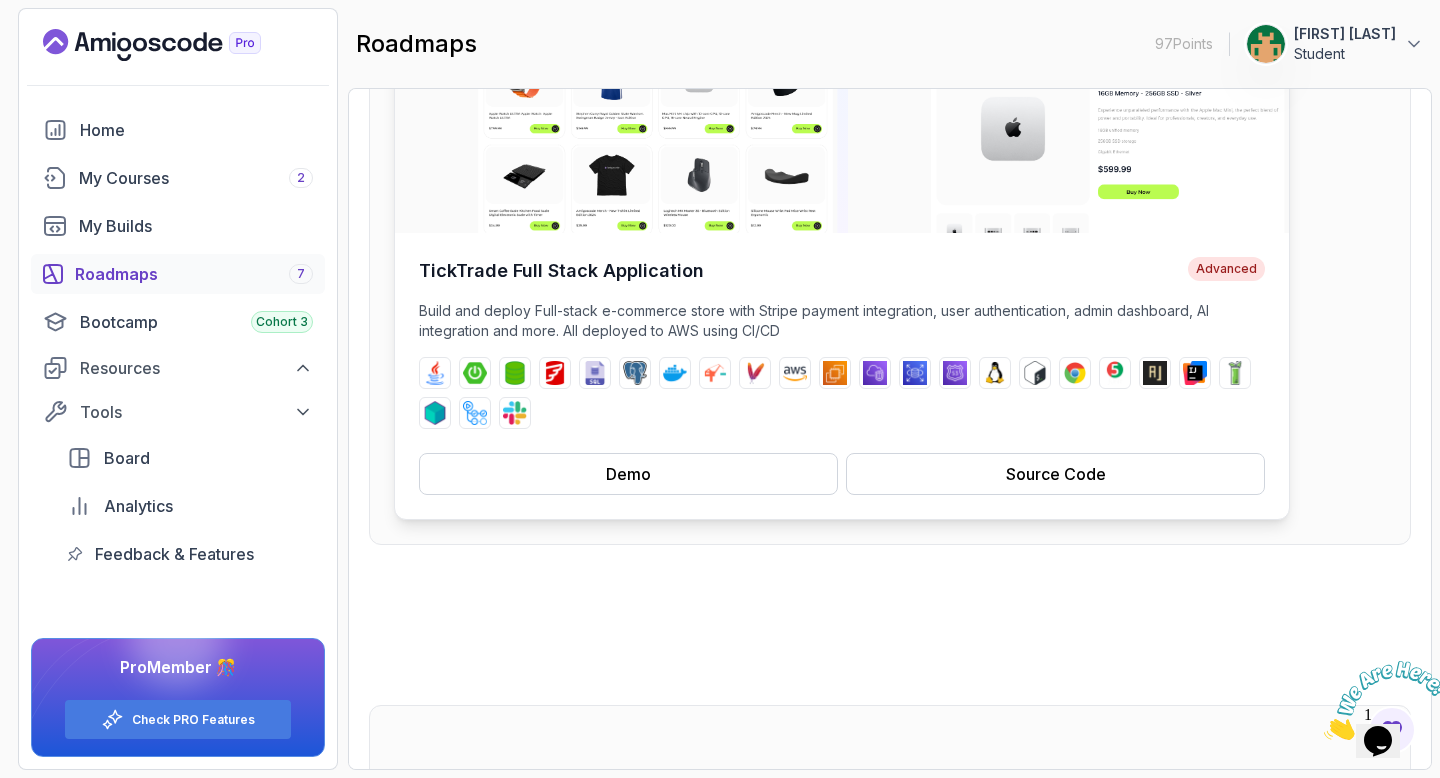 scroll, scrollTop: 0, scrollLeft: 0, axis: both 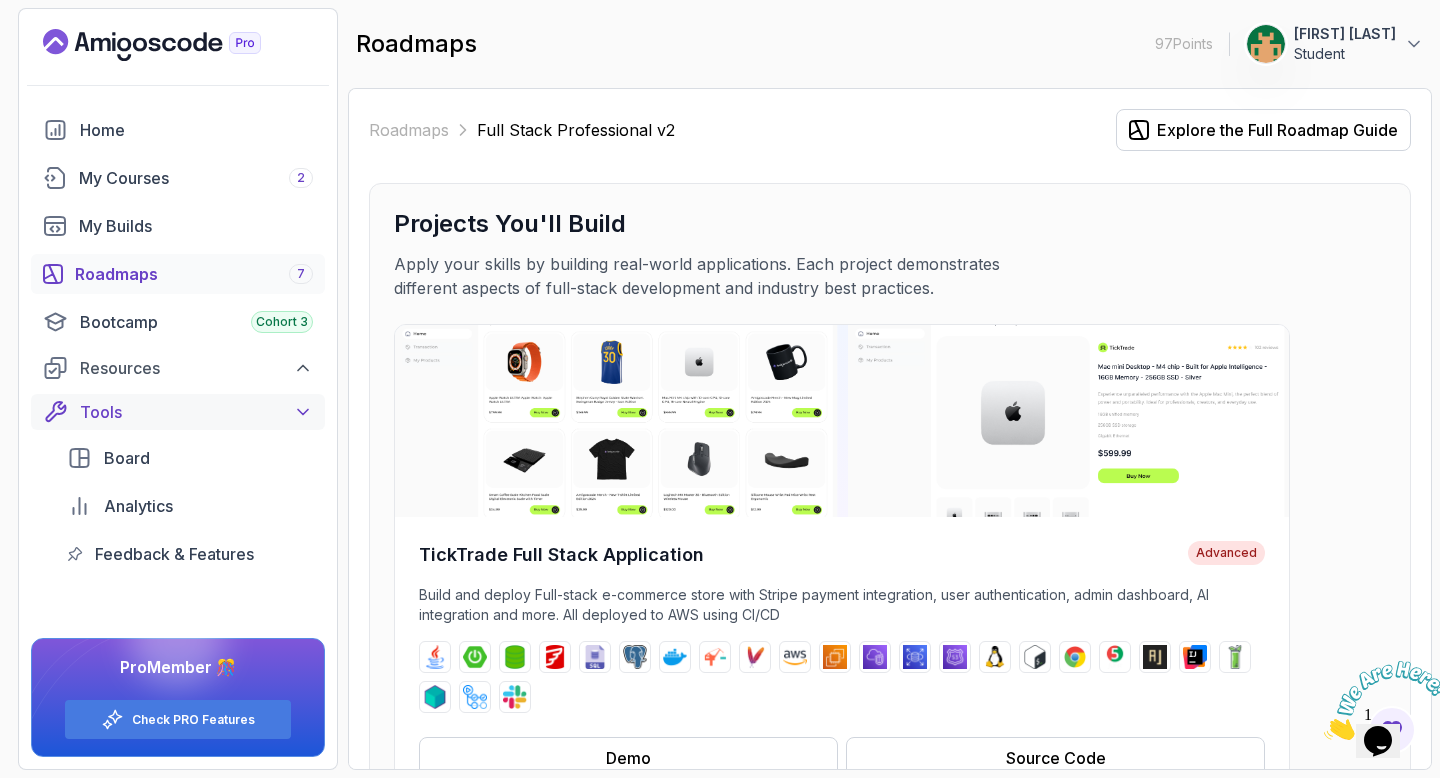 click 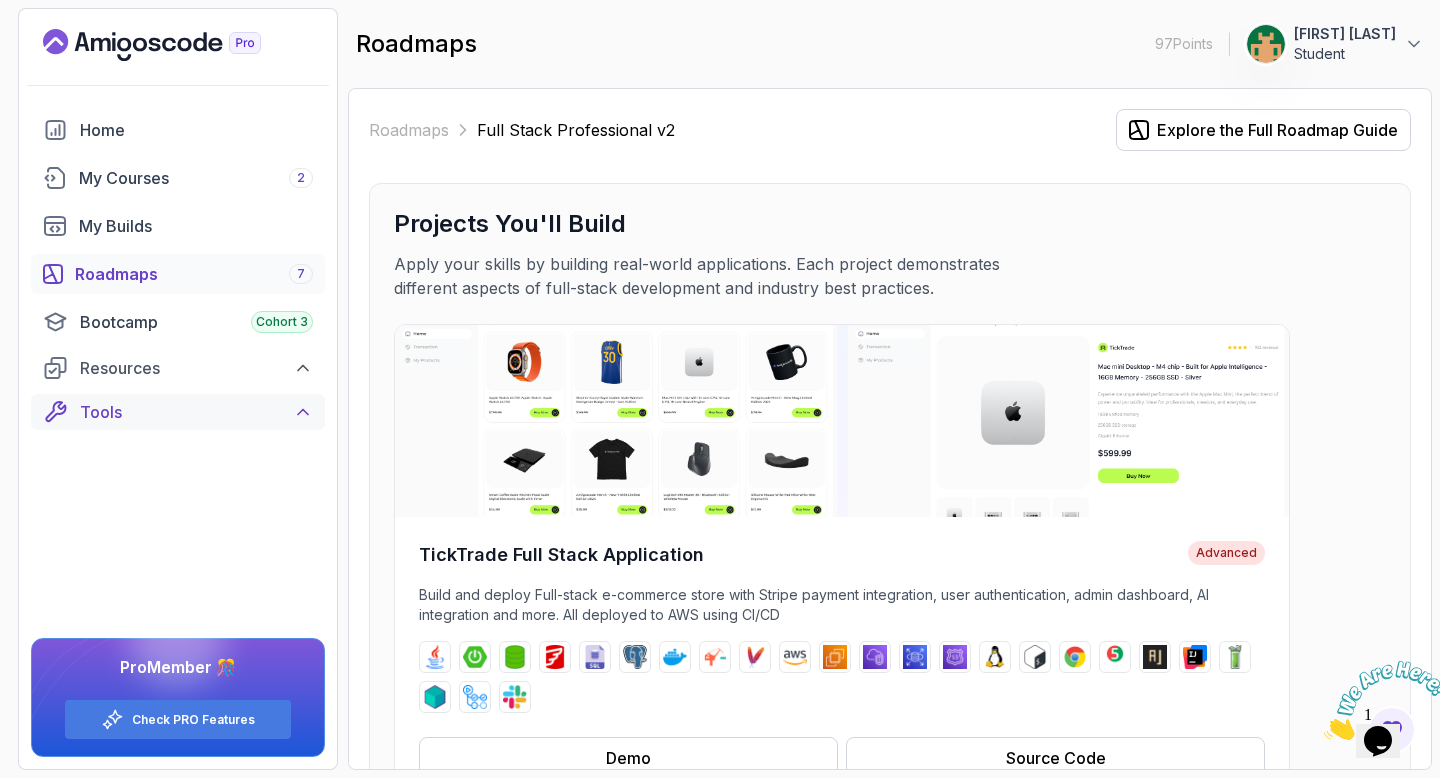 click 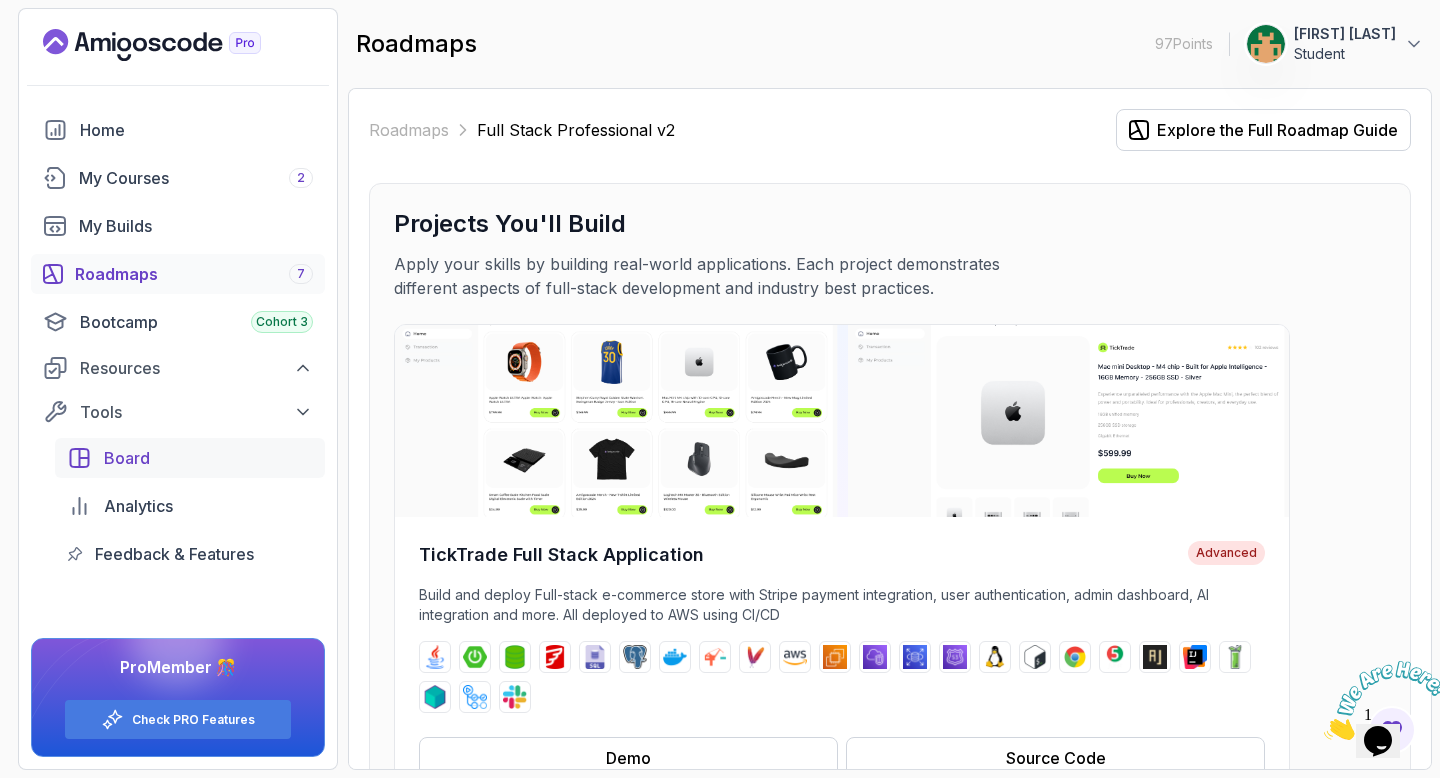 click on "Board" at bounding box center (127, 458) 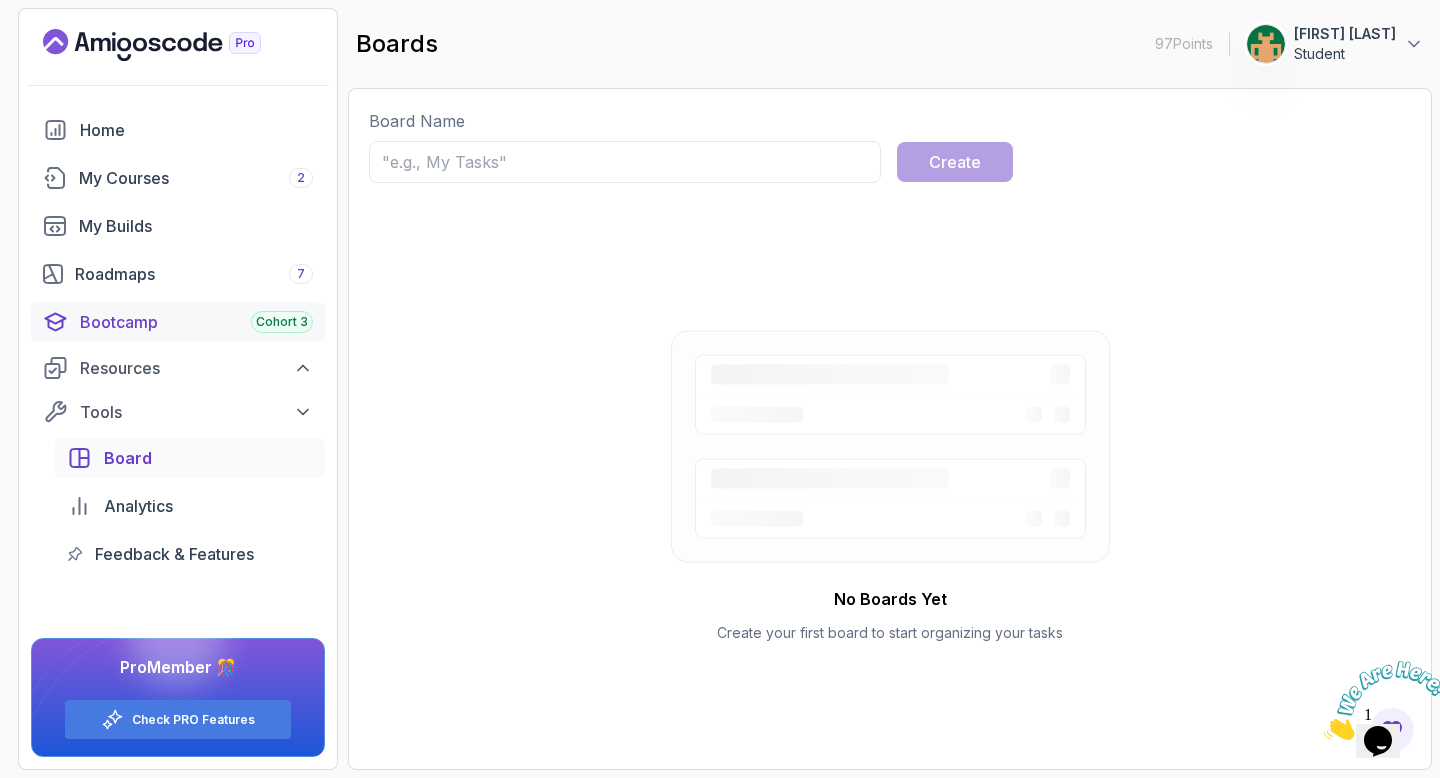 click on "Bootcamp Cohort 3" at bounding box center (196, 322) 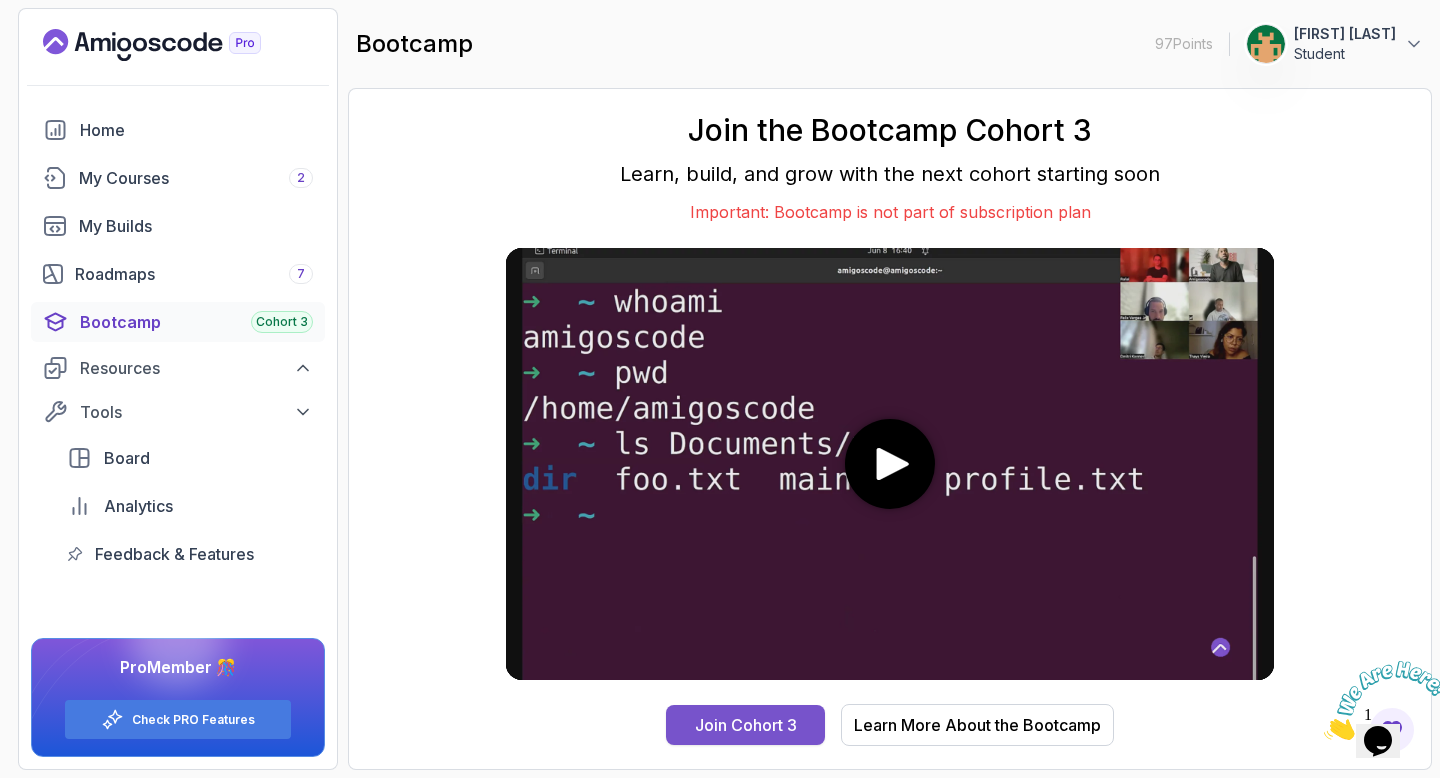 click on "Join Cohort 3" at bounding box center [746, 725] 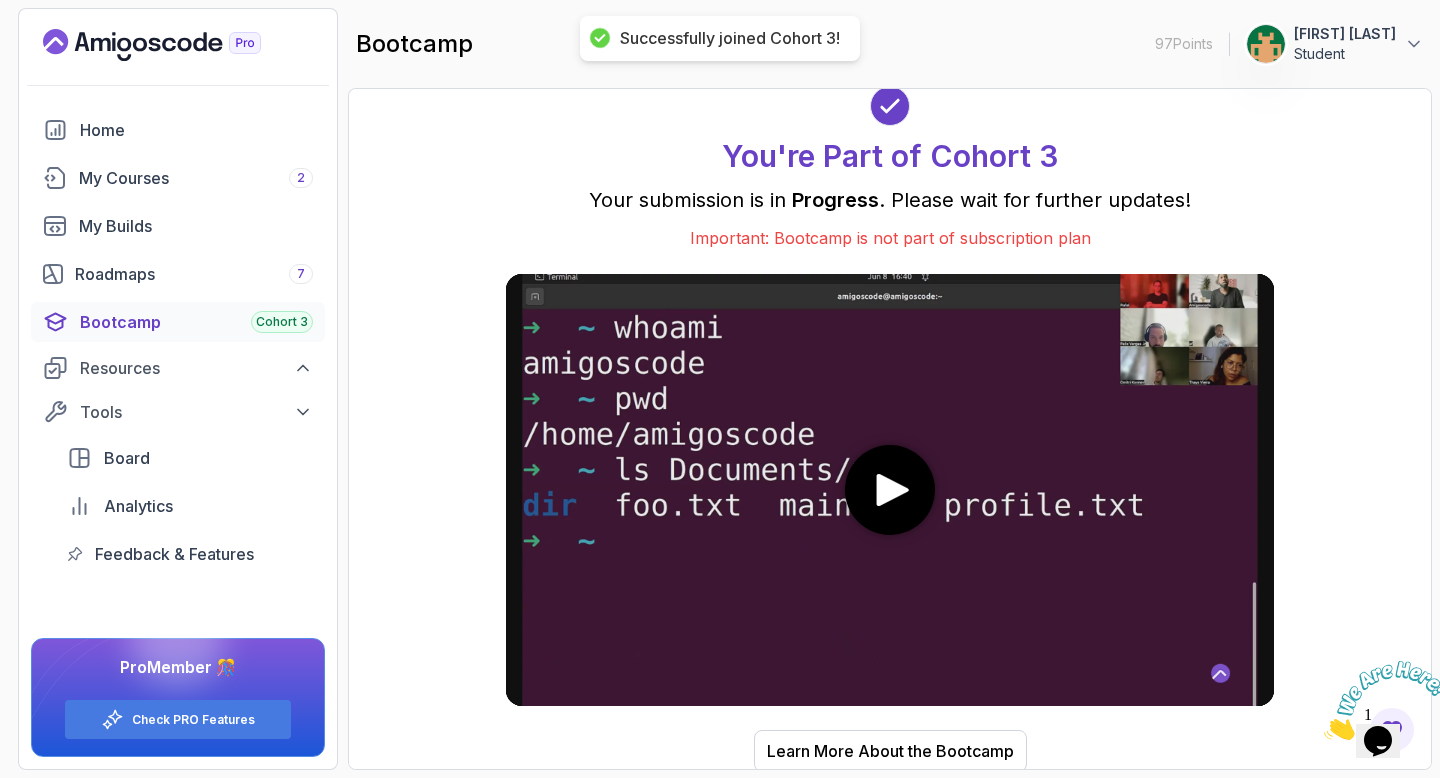 scroll, scrollTop: 3, scrollLeft: 0, axis: vertical 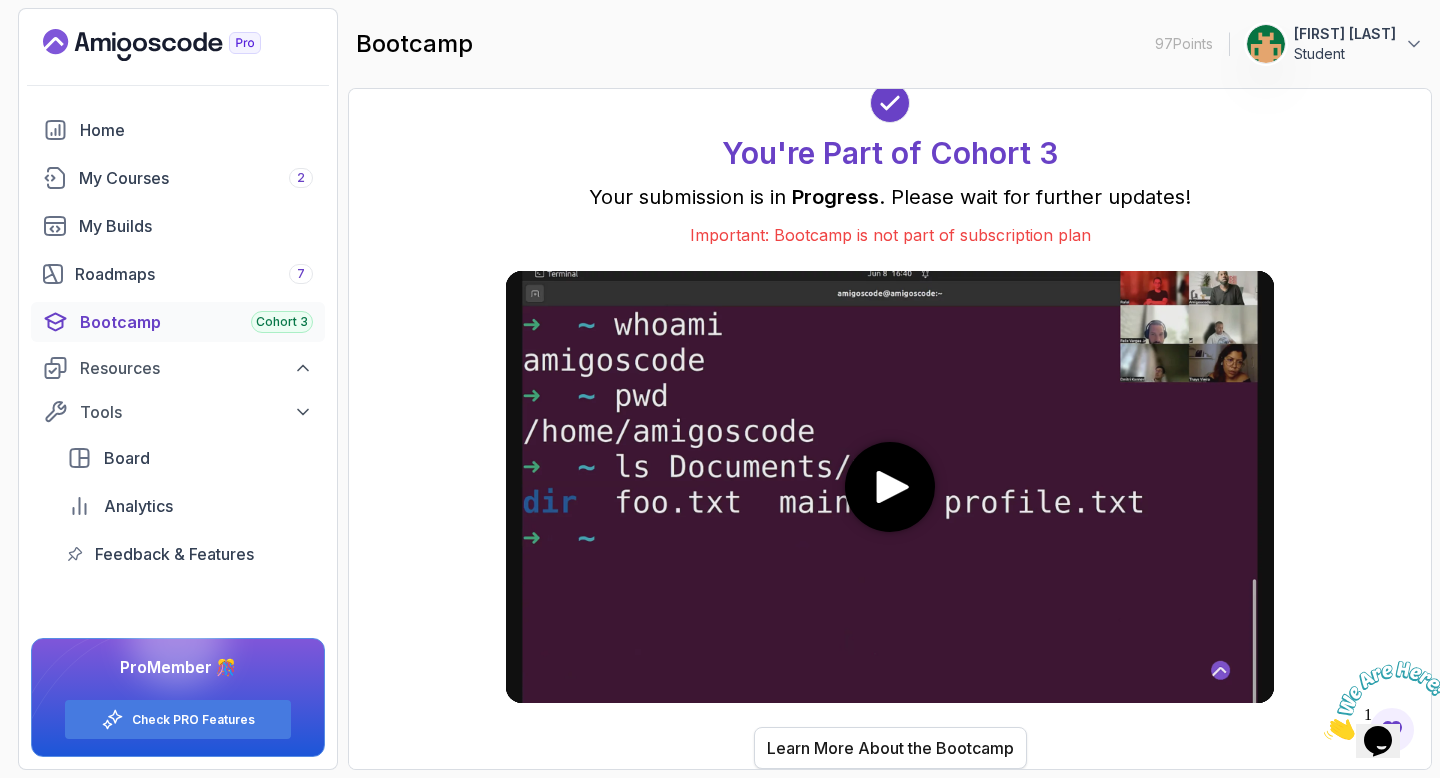 click on "Learn More About the Bootcamp" at bounding box center (890, 748) 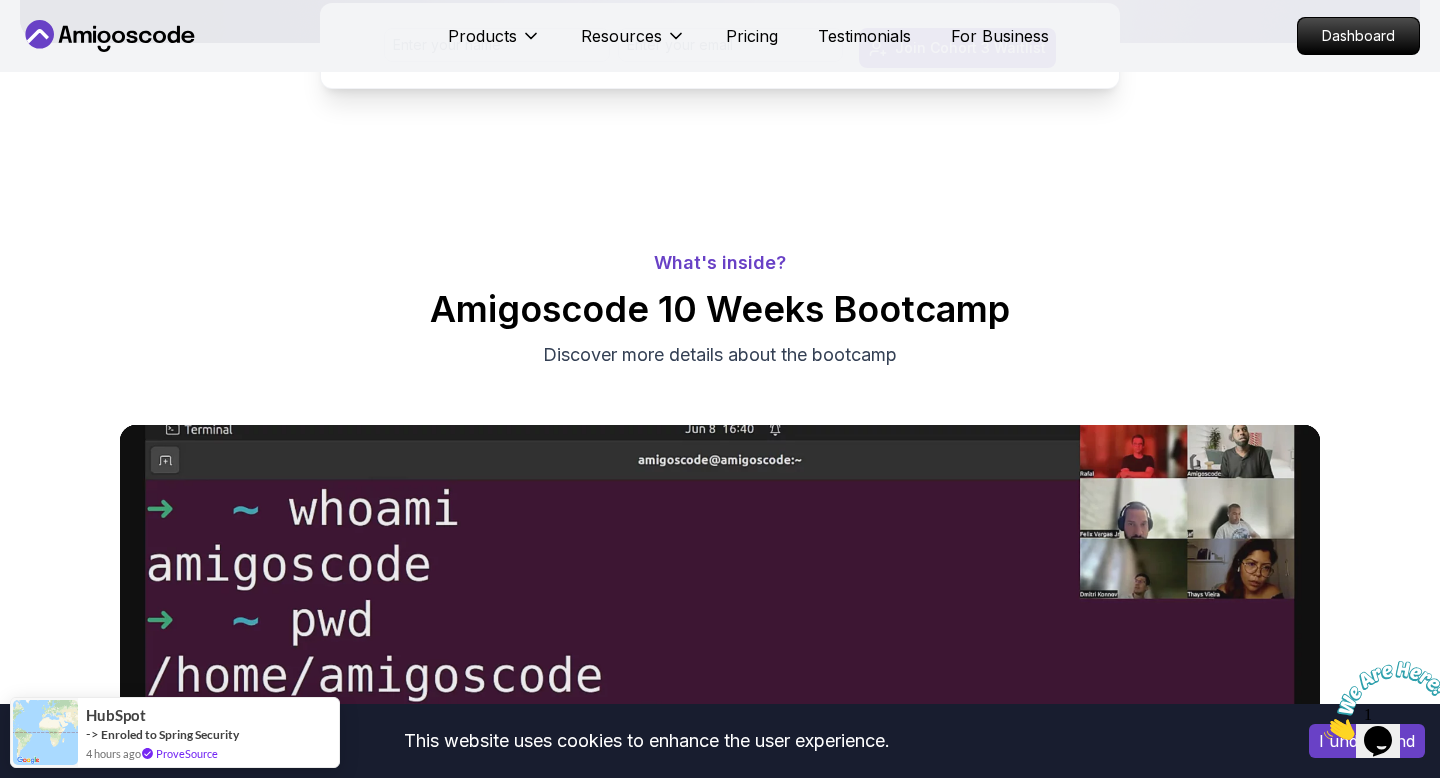 scroll, scrollTop: 634, scrollLeft: 0, axis: vertical 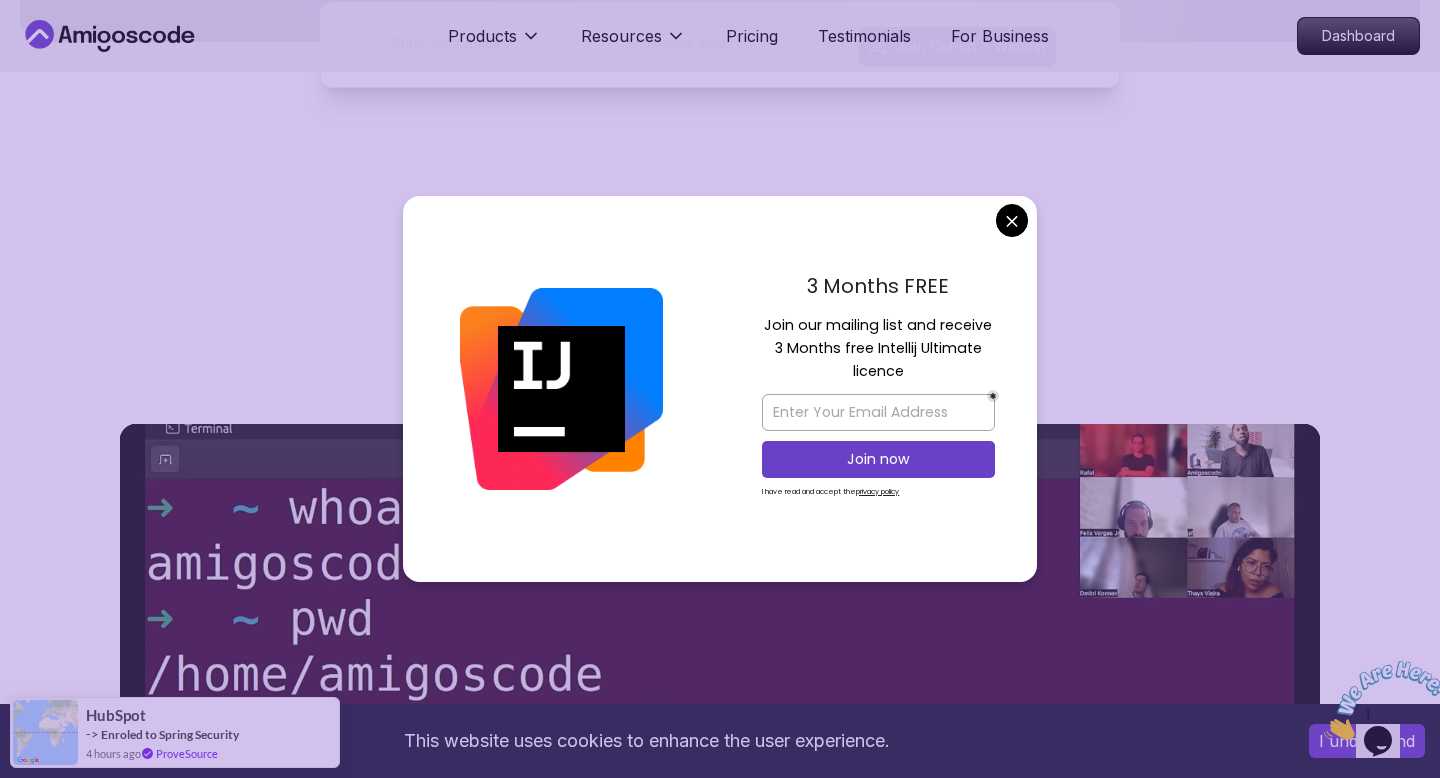 click on "3 Months FREE Join our mailing list and receive 3 Months free Intellij Ultimate licence Join now I have read and accept the  privacy policy" at bounding box center (878, 389) 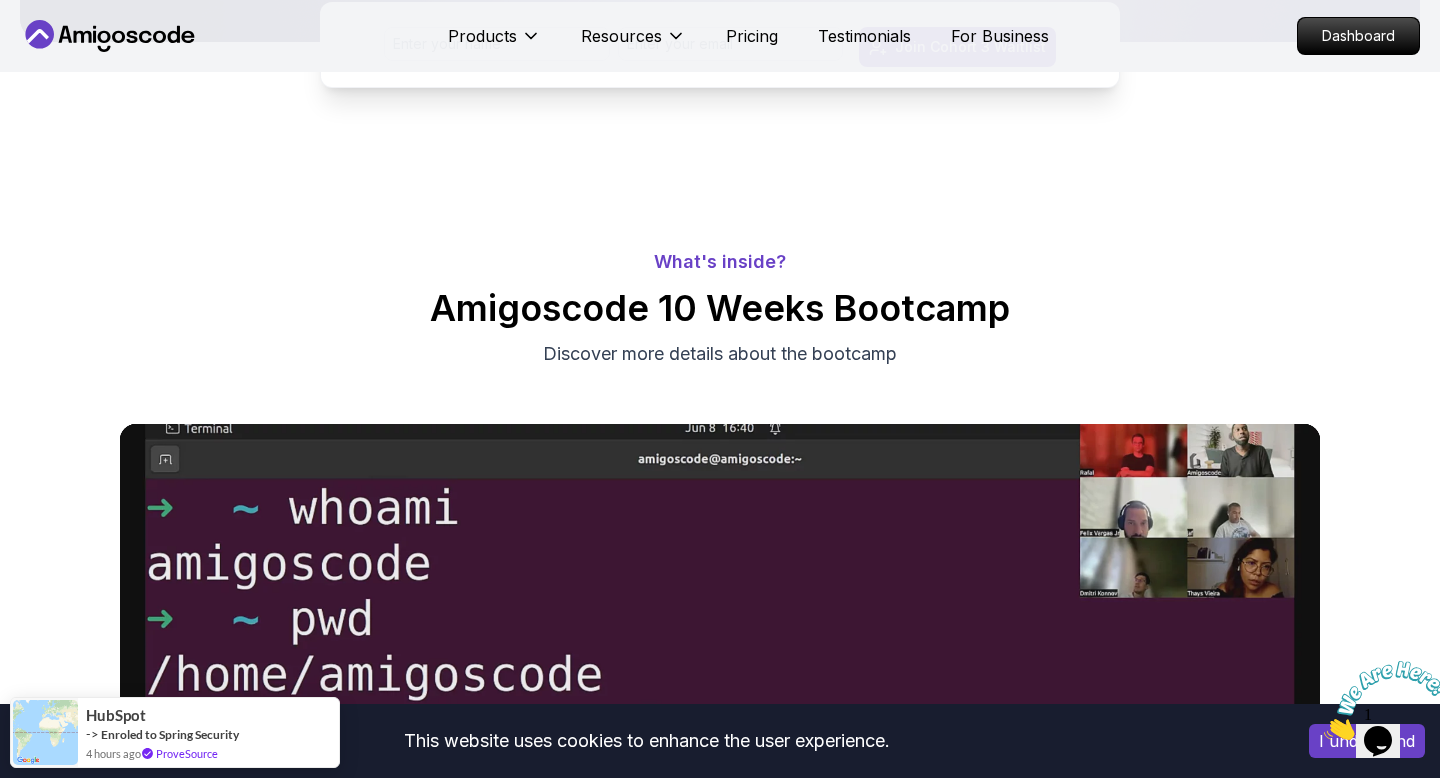 click on "This website uses cookies to enhance the user experience. I understand Products Resources Pricing Testimonials For Business Dashboard Products Resources Pricing Testimonials For Business Dashboard Join Cohort 3 Waitlist 10 Week  Bootcamp Are you ready to embark on an immersive coding adventure that will transform you into a skilled full-stack developer in just 10 weeks? Join Waitlist Now! Join Cohort 3 Waitlist Join Cohort 3 Waitlist What's inside? Amigoscode 10 Weeks Bootcamp   Discover more details about the bootcamp 10 Weeks Curriculum   Discover a detailed curriculum that guides you through key concepts and practical tasks. 01 Brainstorming Ideas / Understanding the Agile Process / Product Requirement Document Welcome Team Formation Projects Brainstorming Session Agile & Product Requirement Document (PRD) Live Session Open Office Information 01 02 System Design Database Design Entity Relationship Diagram (ERD) Live Session Database Design Implementation API Design Implementation 02 3-6 BackEnd Develoment" at bounding box center [720, 4506] 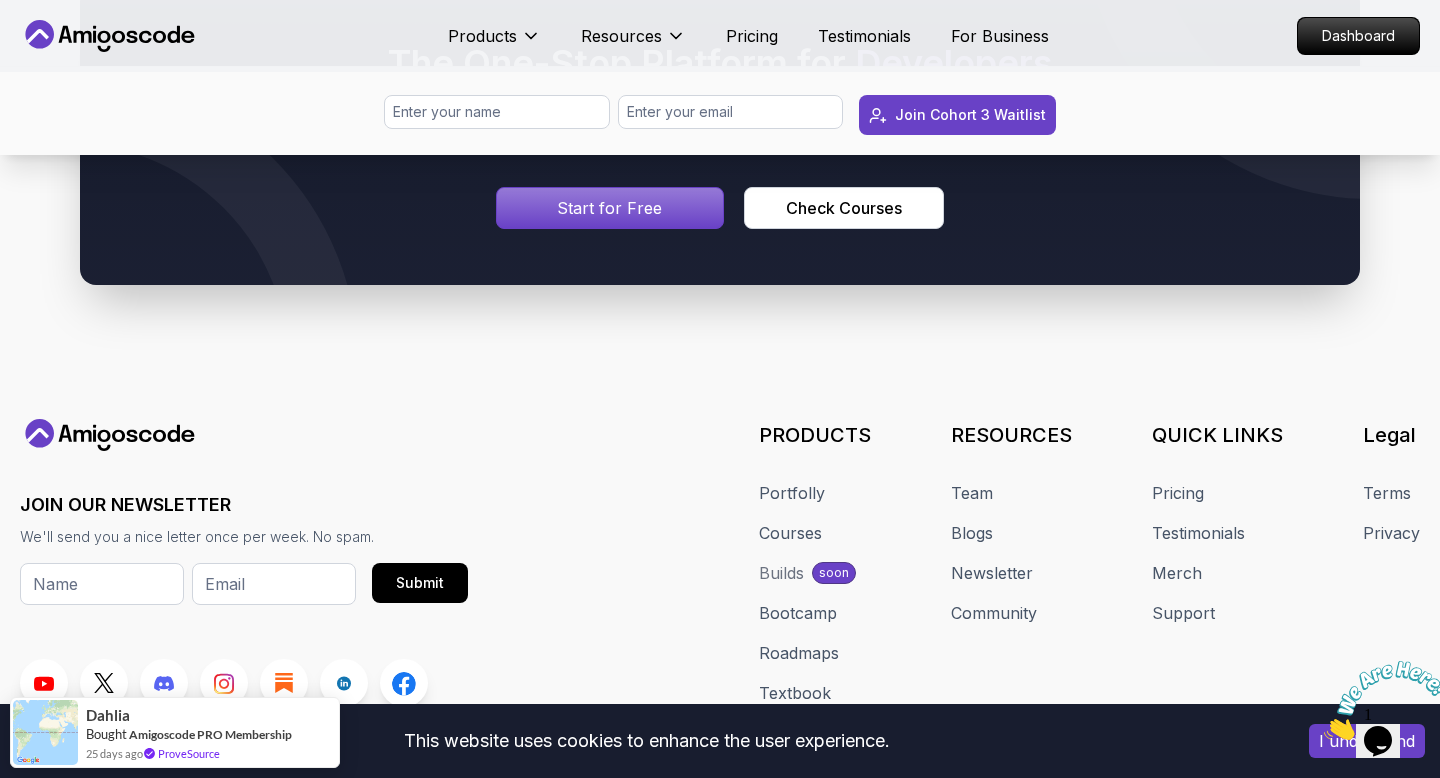 scroll, scrollTop: 9758, scrollLeft: 0, axis: vertical 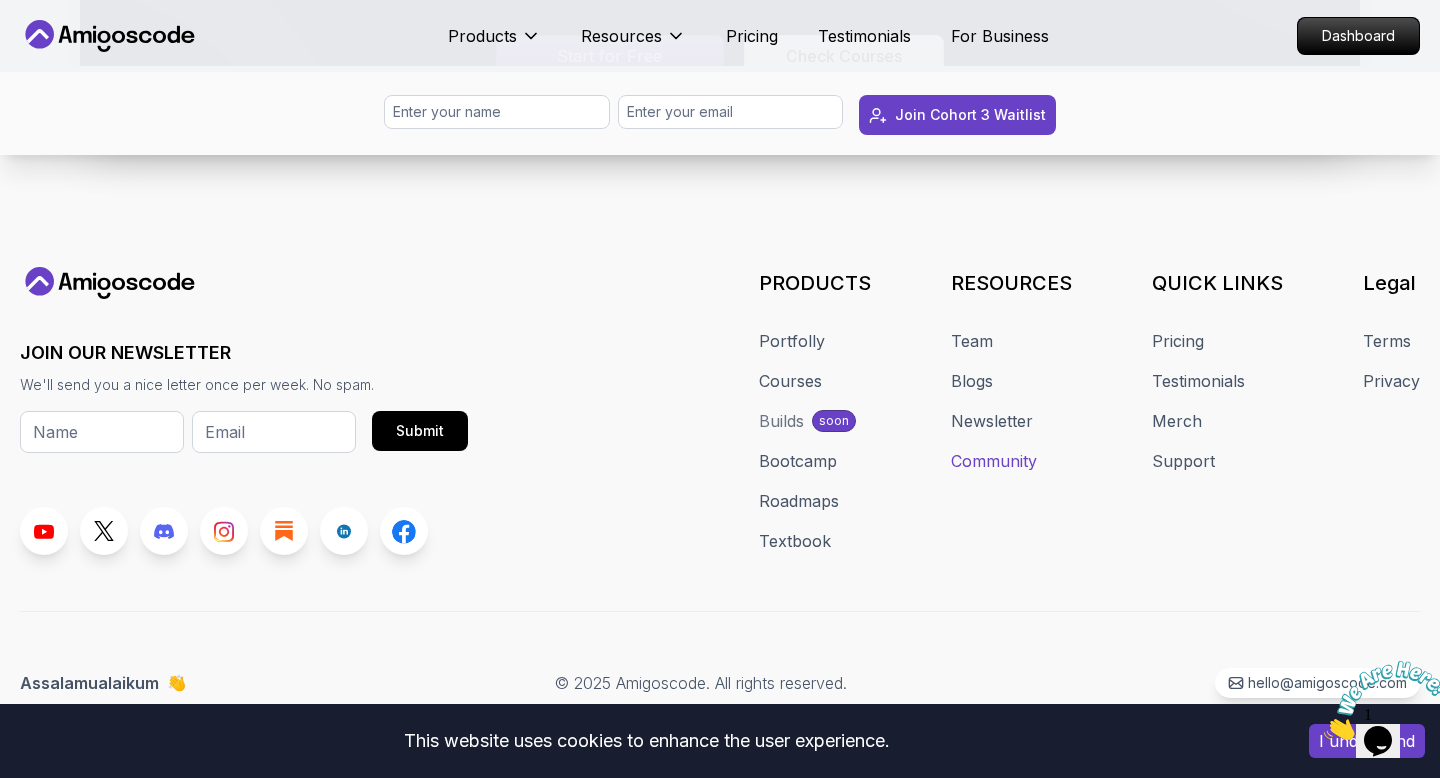 click on "Community" at bounding box center (994, 461) 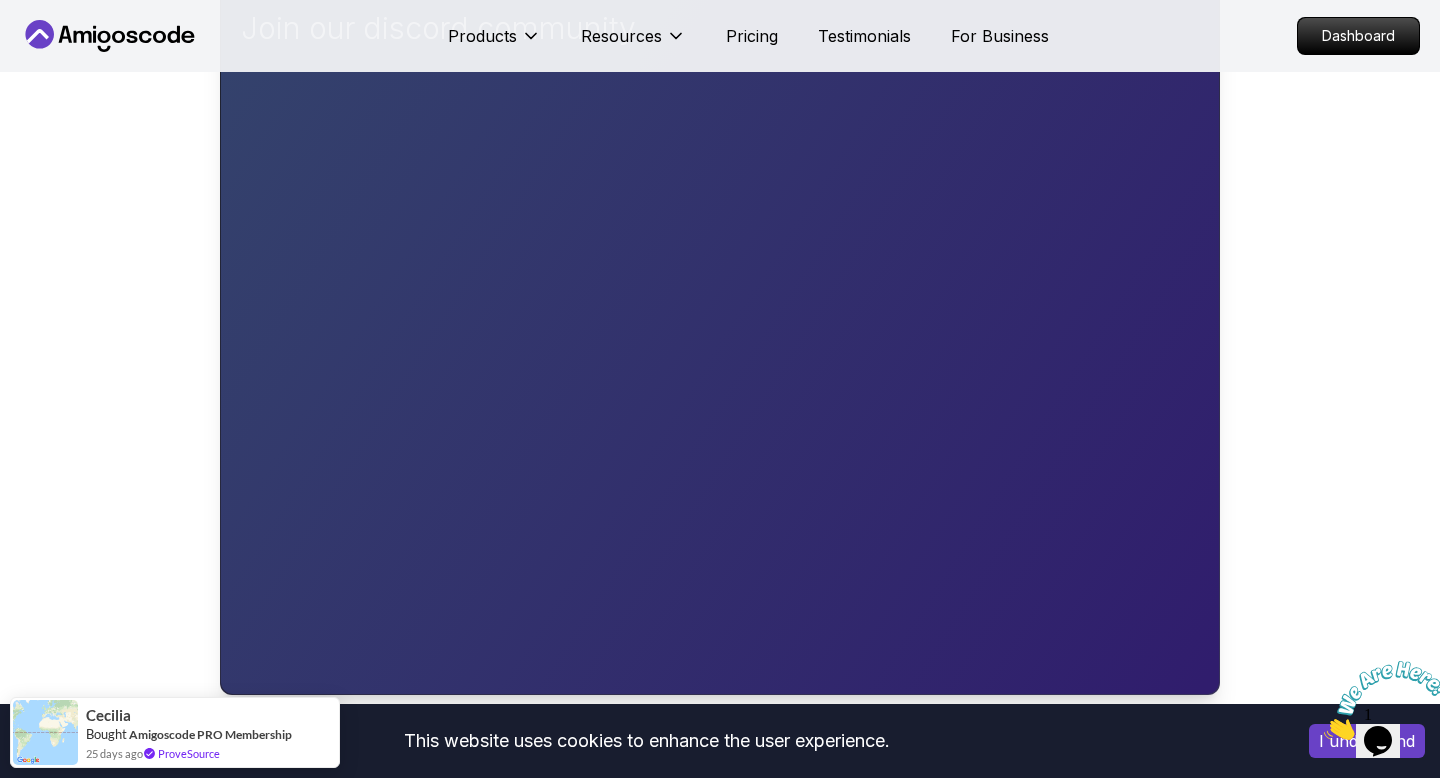 scroll, scrollTop: 479, scrollLeft: 0, axis: vertical 